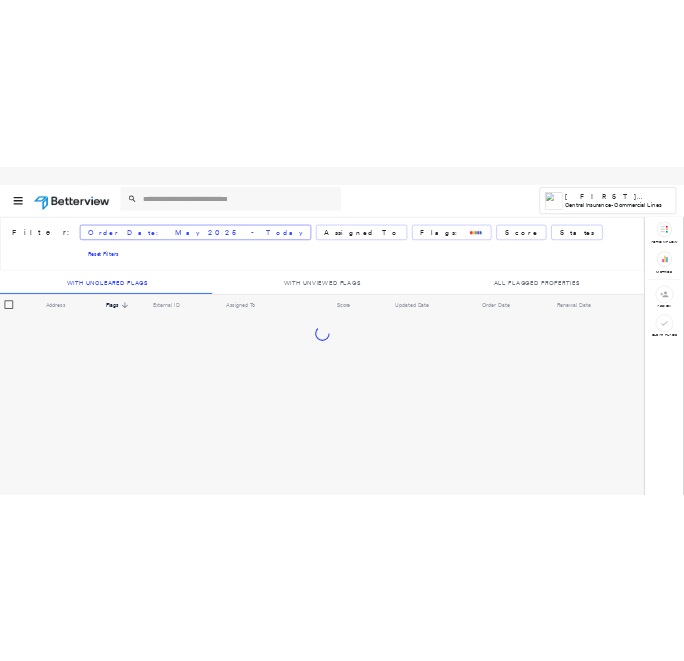scroll, scrollTop: 0, scrollLeft: 0, axis: both 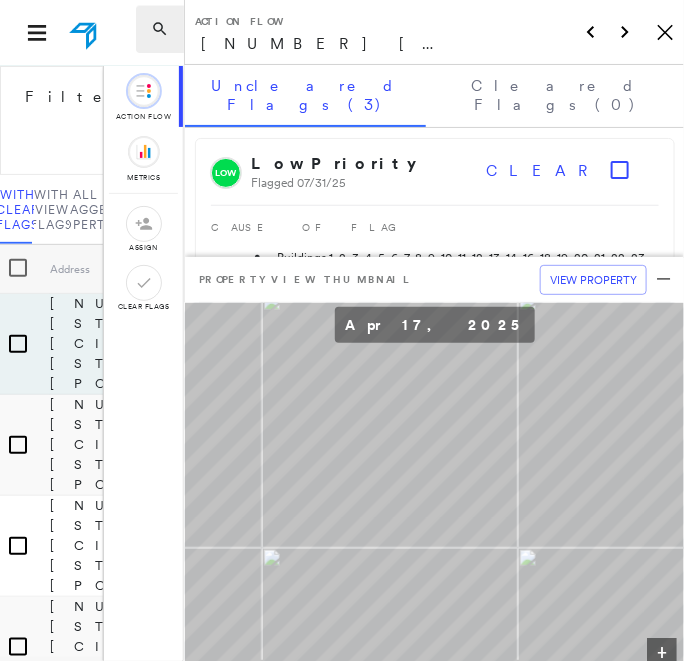 click at bounding box center (164, 29) 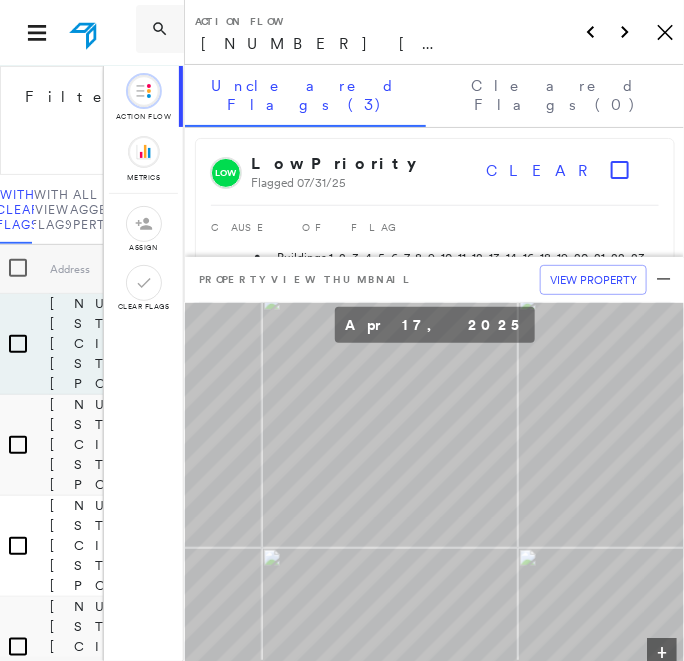 click on "Icon_Closemodal" 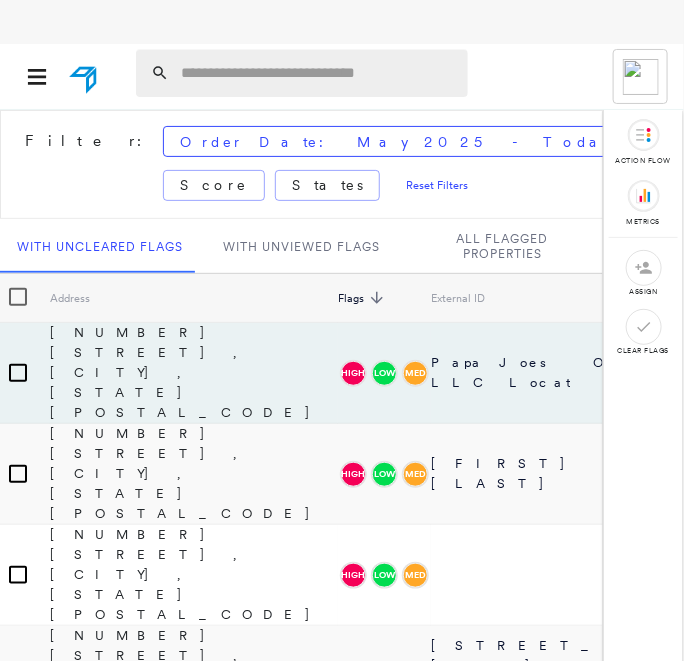 click at bounding box center [318, 73] 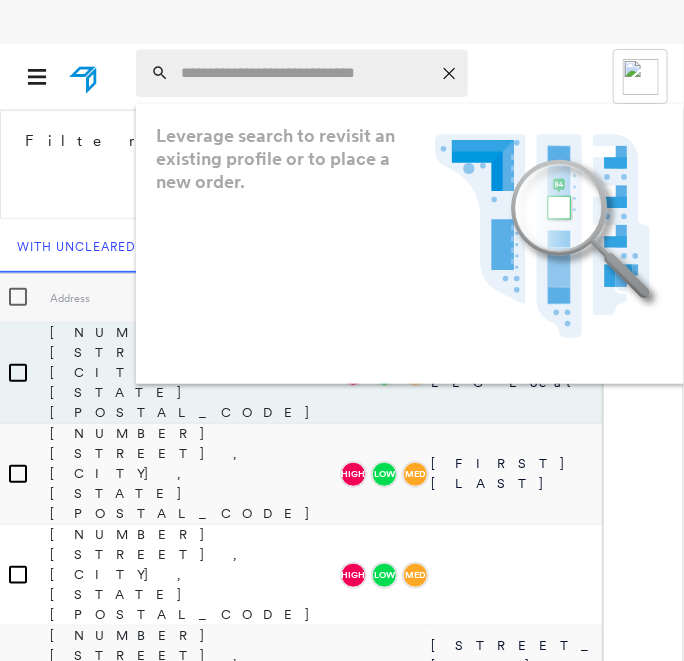 click at bounding box center [306, 73] 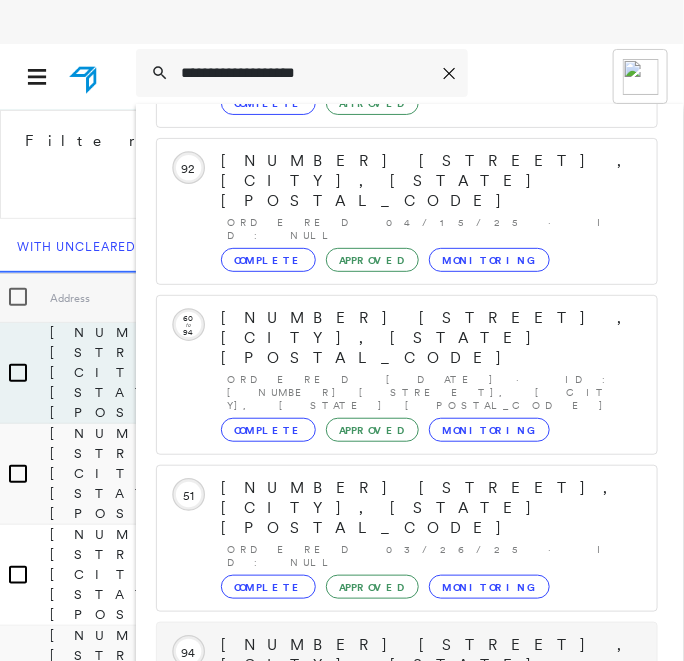 scroll, scrollTop: 0, scrollLeft: 0, axis: both 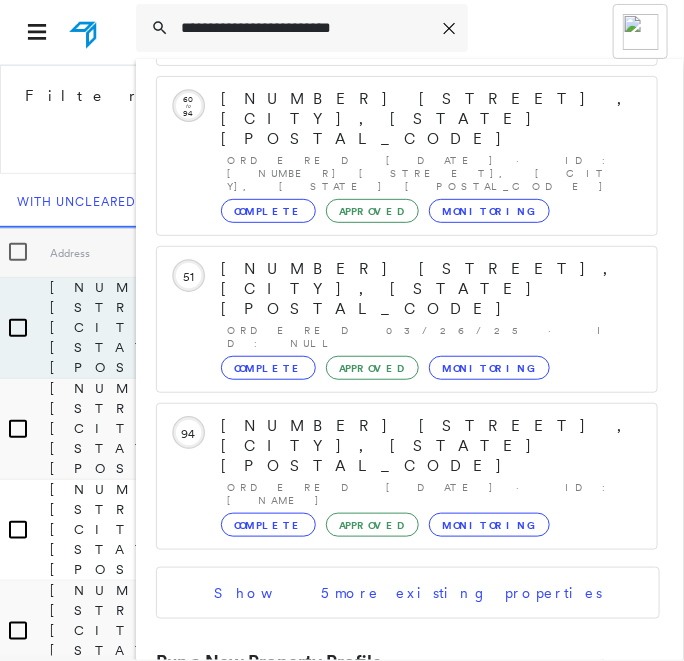 type on "**********" 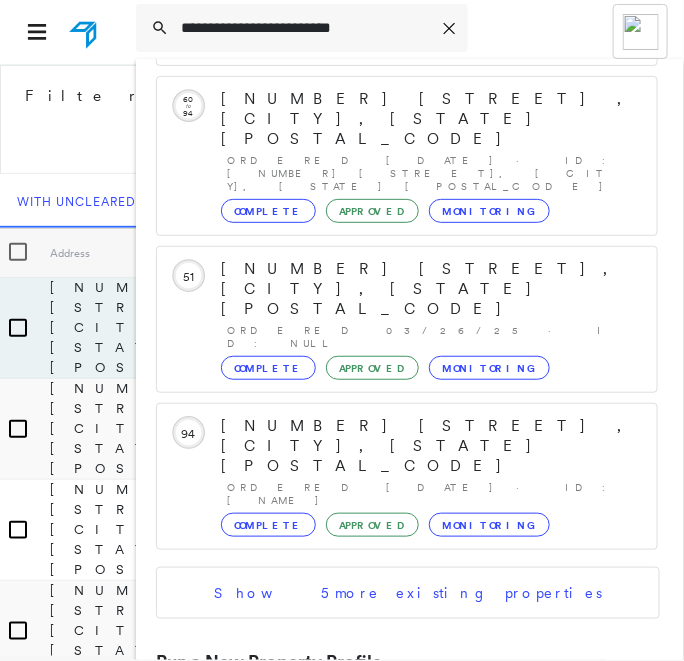 drag, startPoint x: 385, startPoint y: 34, endPoint x: 74, endPoint y: 6, distance: 312.2579 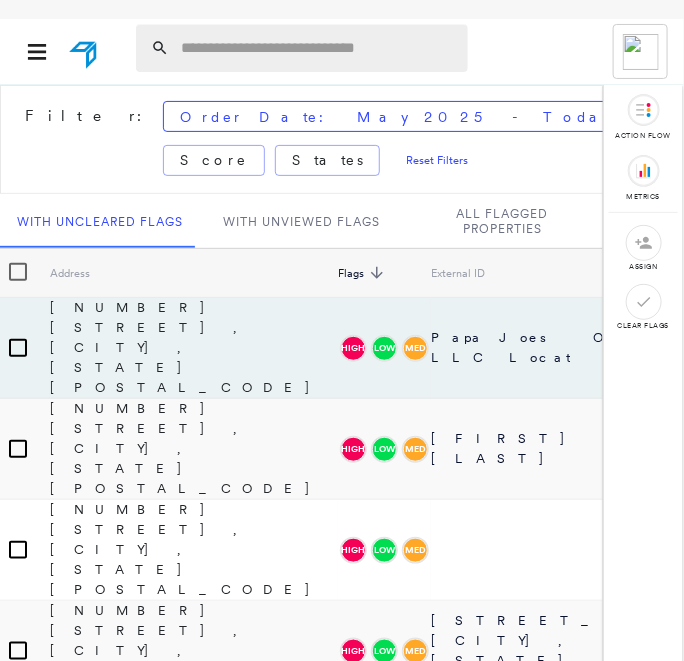 click at bounding box center (318, 48) 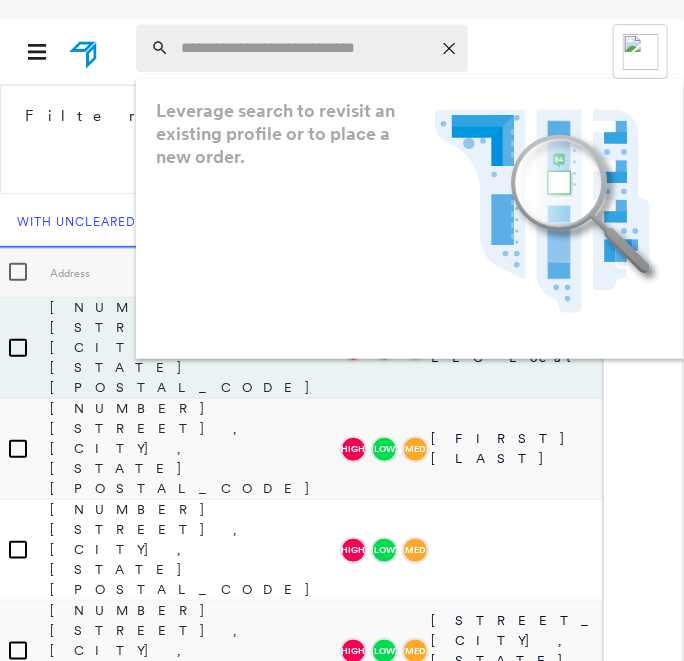 paste on "**********" 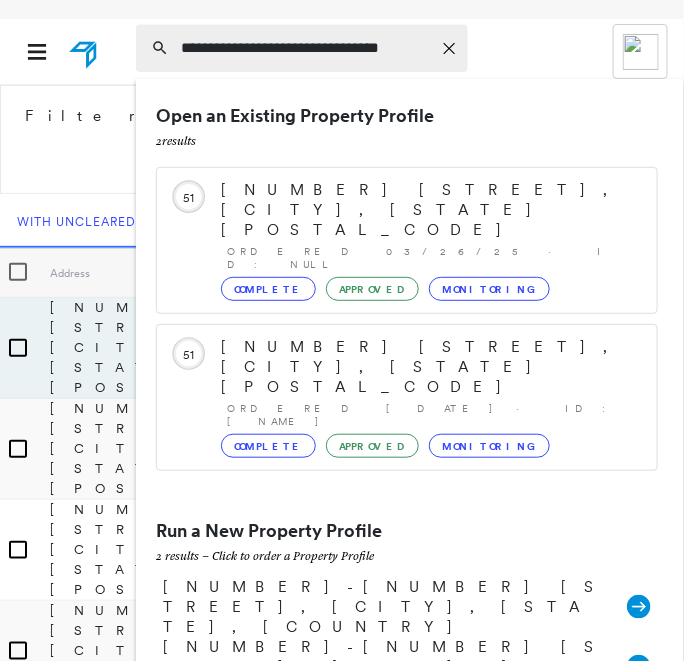 click on "**********" at bounding box center [306, 48] 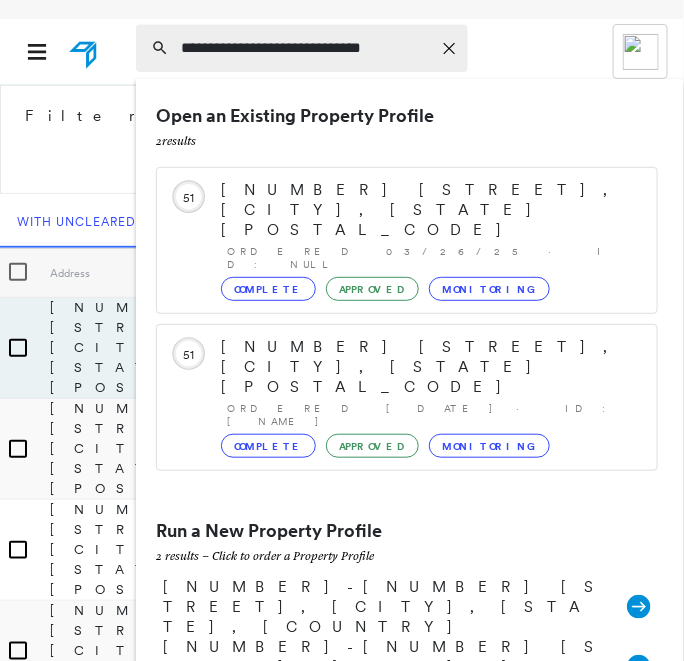drag, startPoint x: 205, startPoint y: 52, endPoint x: 187, endPoint y: 51, distance: 18.027756 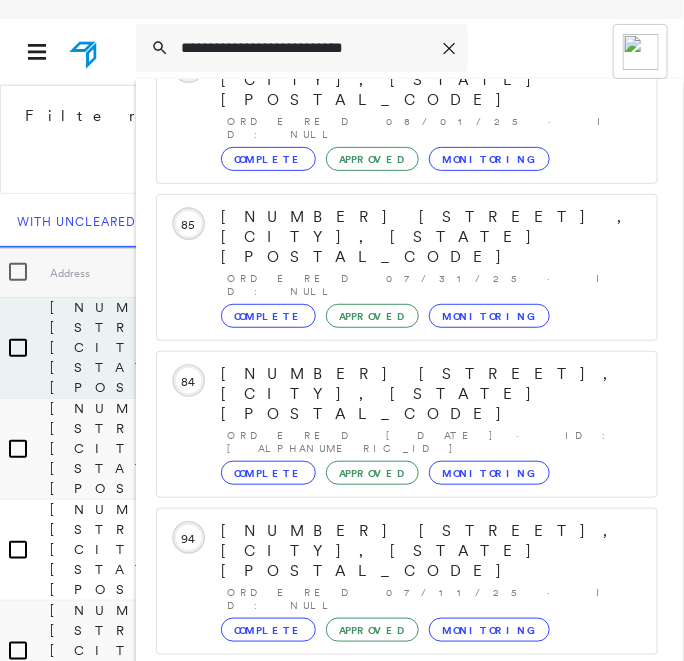scroll, scrollTop: 250, scrollLeft: 0, axis: vertical 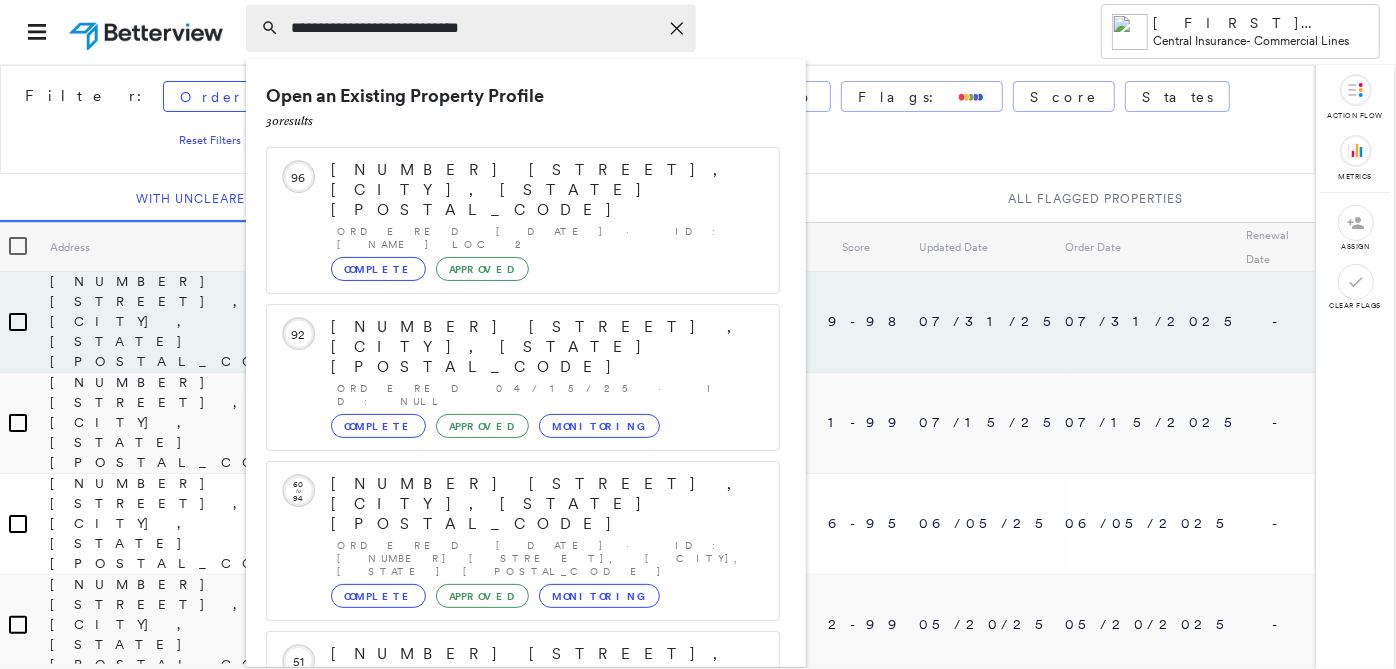 click on "**********" at bounding box center (474, 28) 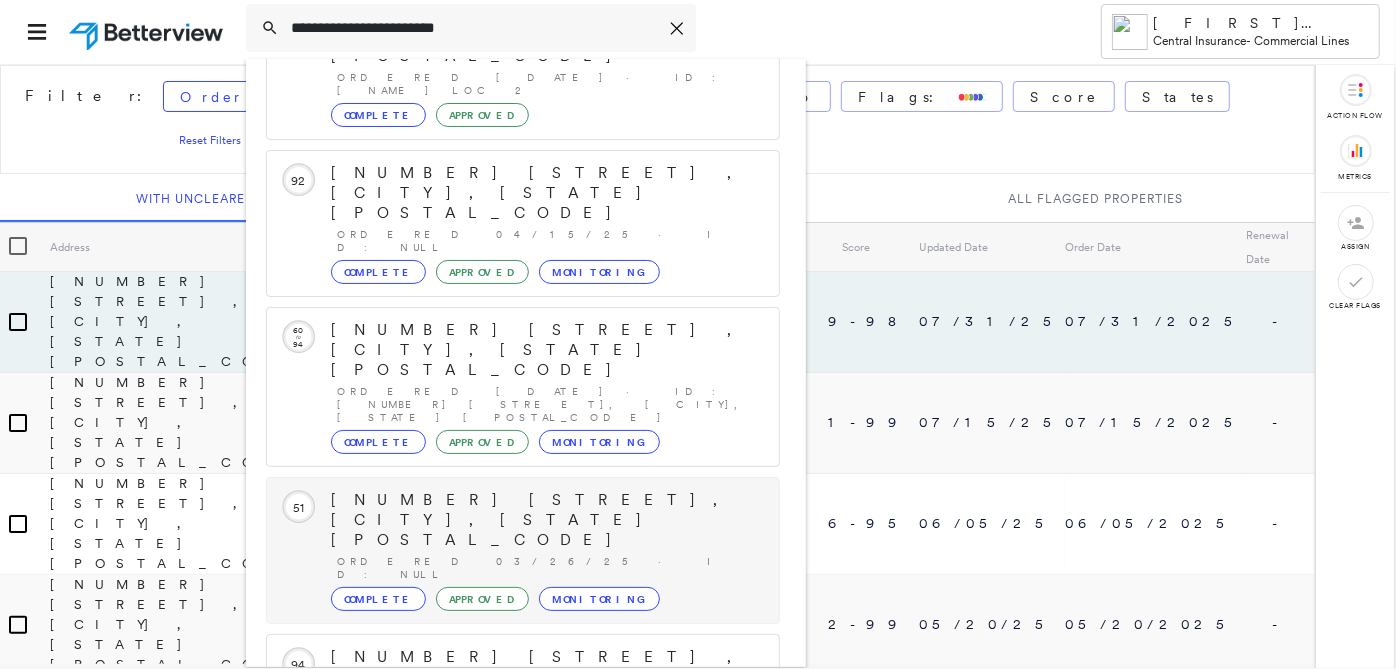 scroll, scrollTop: 205, scrollLeft: 0, axis: vertical 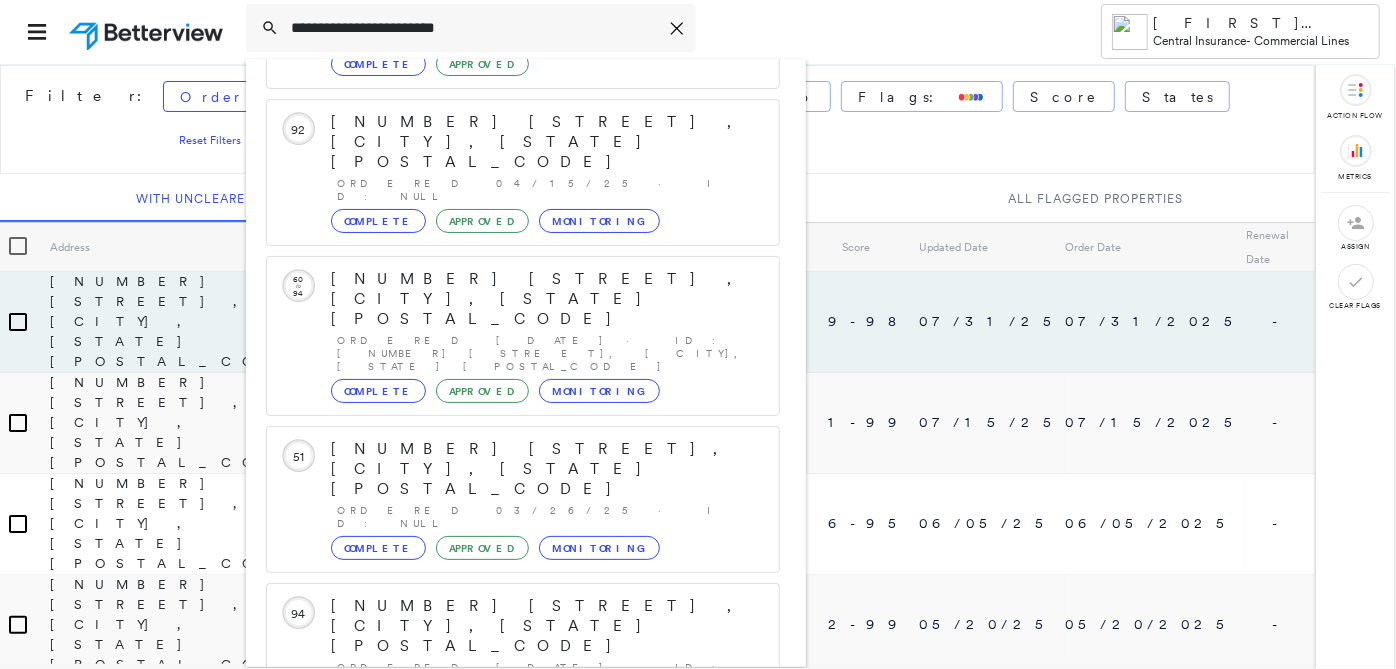 type on "**********" 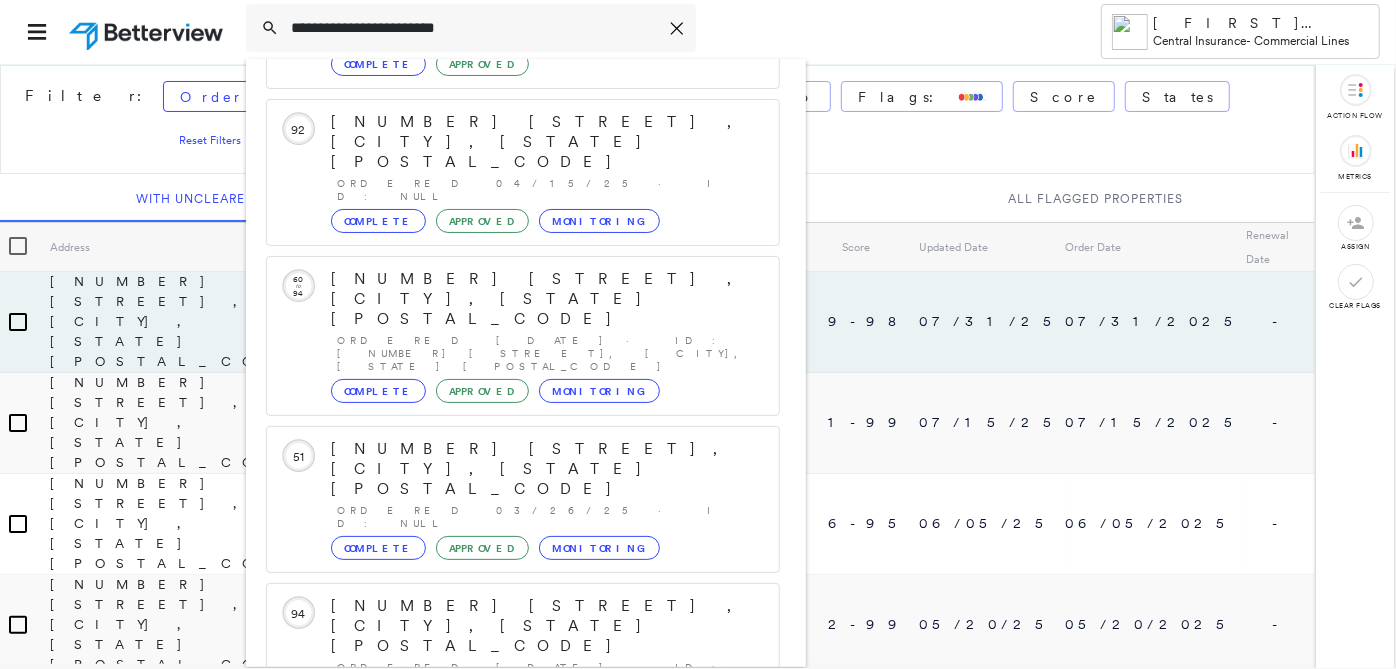 click on "[NUMBER] [STREET], [CITY], [STATE] [POSTAL_CODE]" at bounding box center [501, 918] 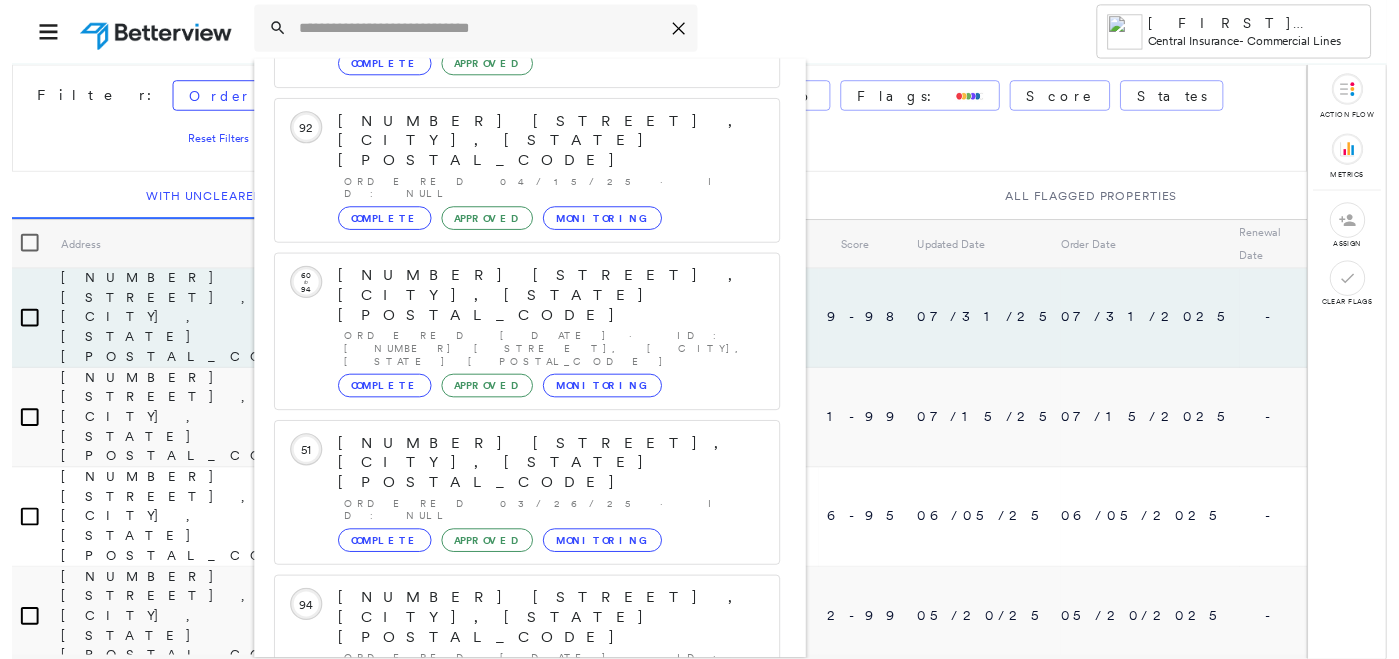 scroll, scrollTop: 0, scrollLeft: 0, axis: both 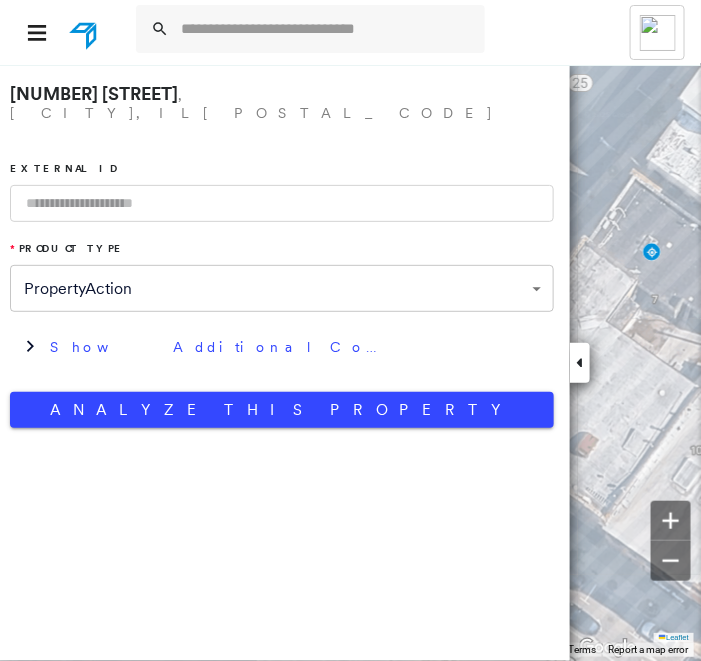 click at bounding box center [282, 203] 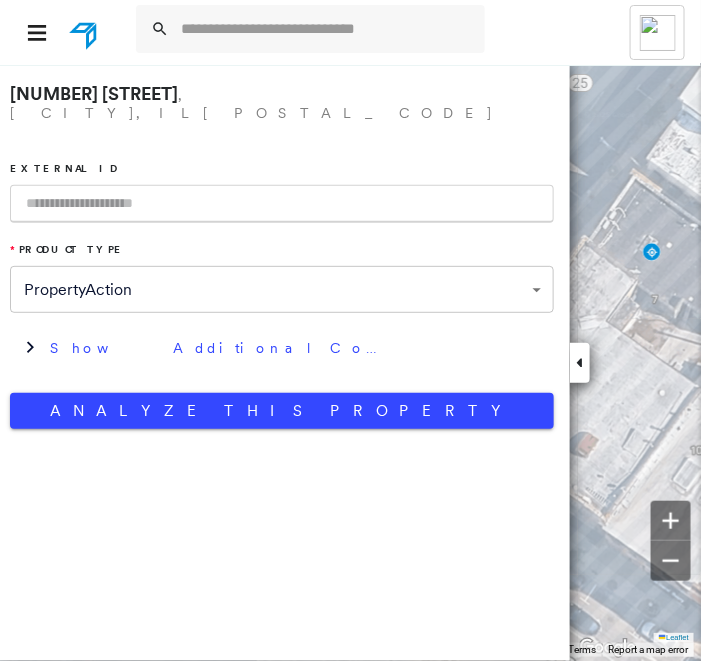 paste on "**********" 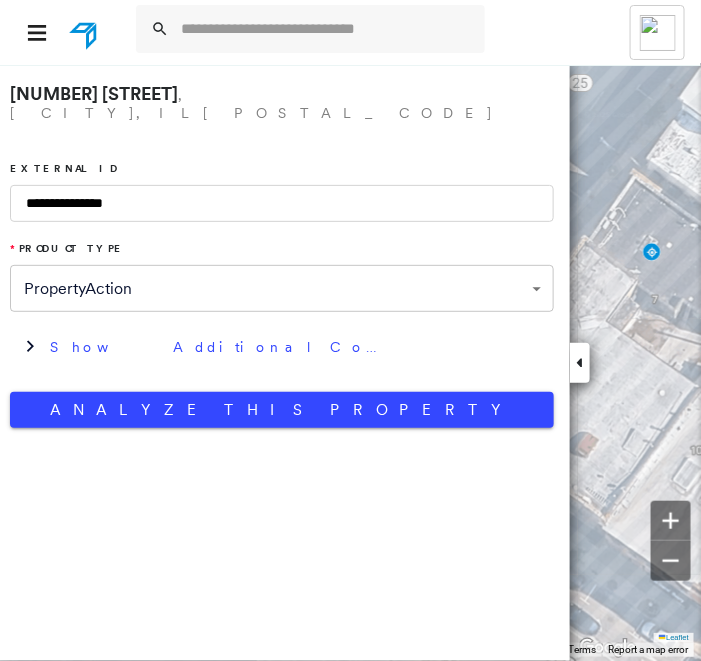 click on "**********" at bounding box center [282, 203] 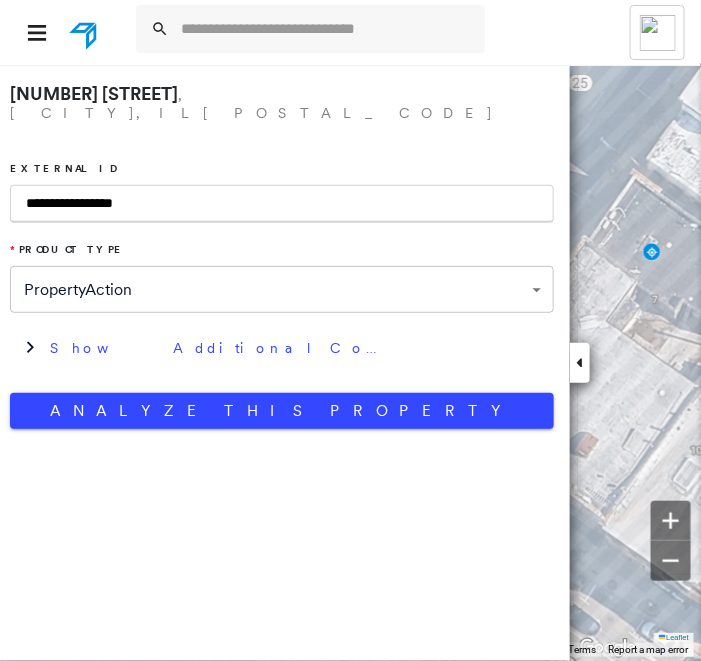 paste on "**********" 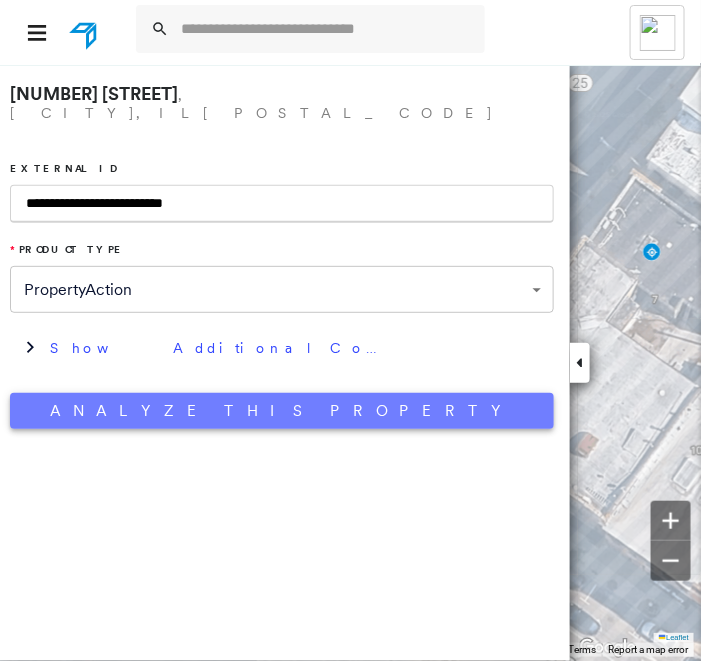 type on "**********" 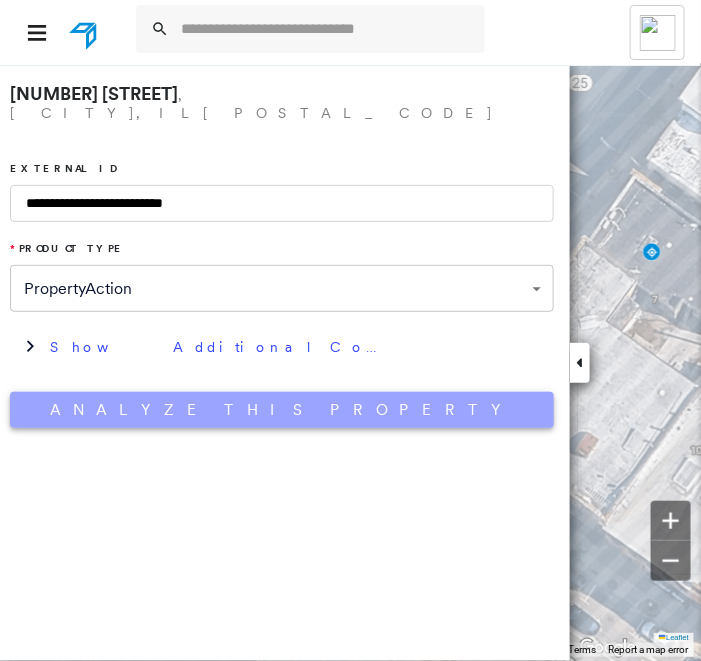 click on "Analyze This Property" at bounding box center [282, 410] 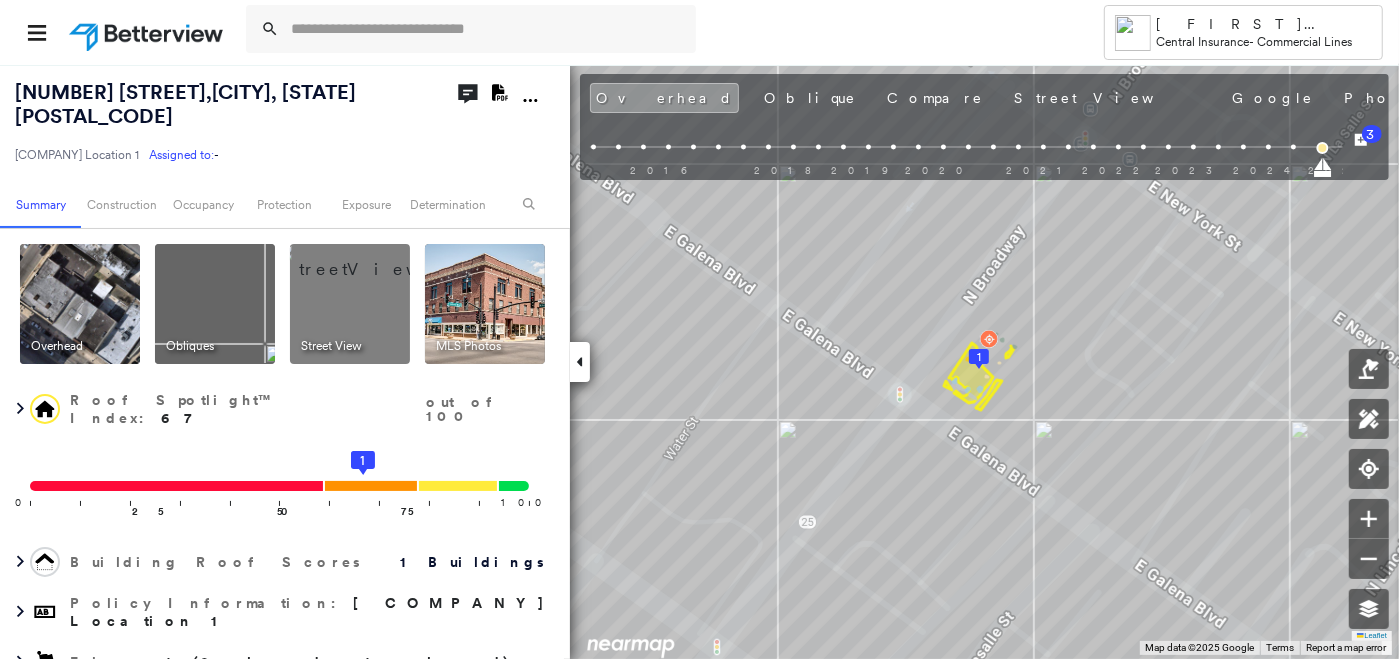 click at bounding box center [646, 32] 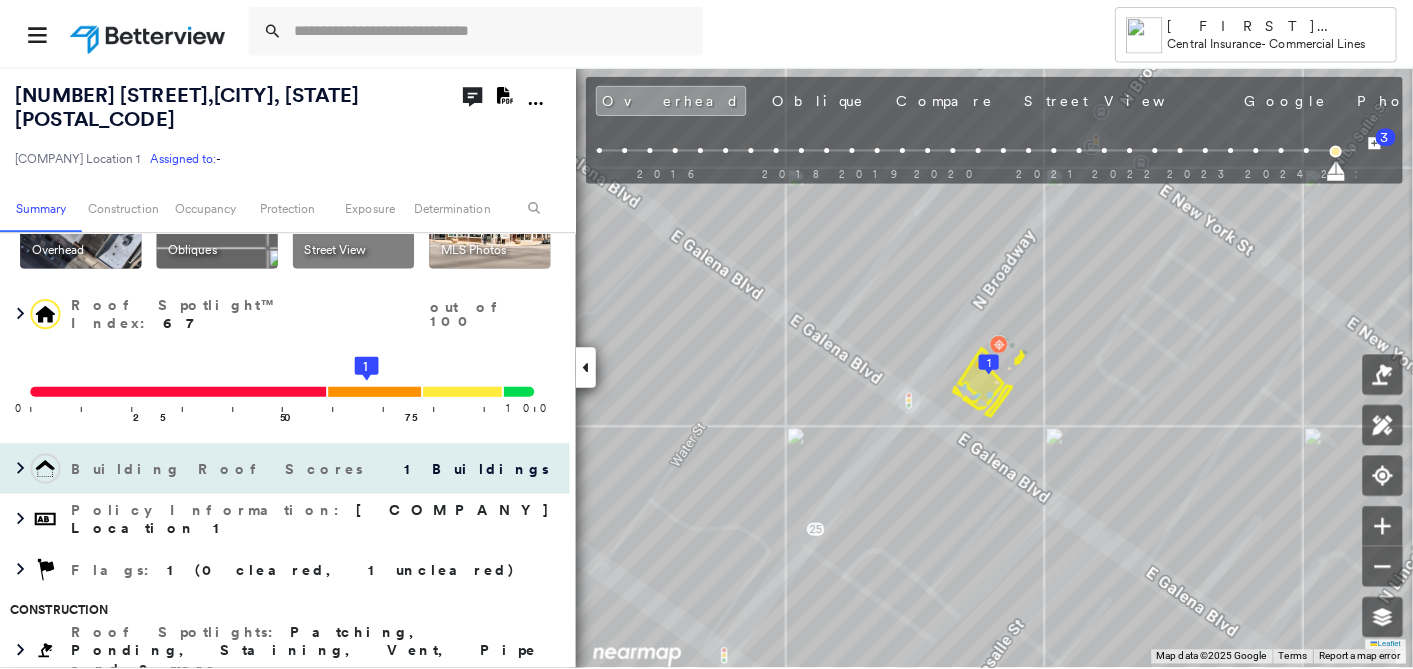 scroll, scrollTop: 222, scrollLeft: 0, axis: vertical 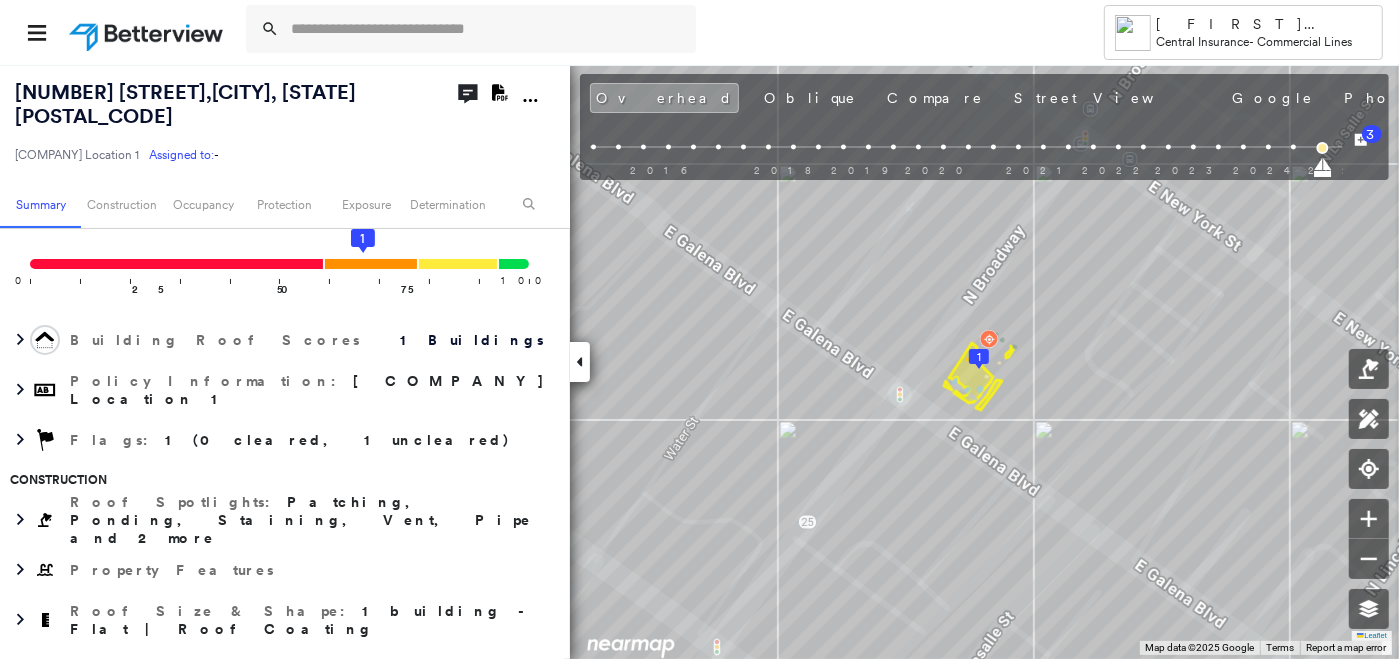 drag, startPoint x: 712, startPoint y: 13, endPoint x: 683, endPoint y: -65, distance: 83.21658 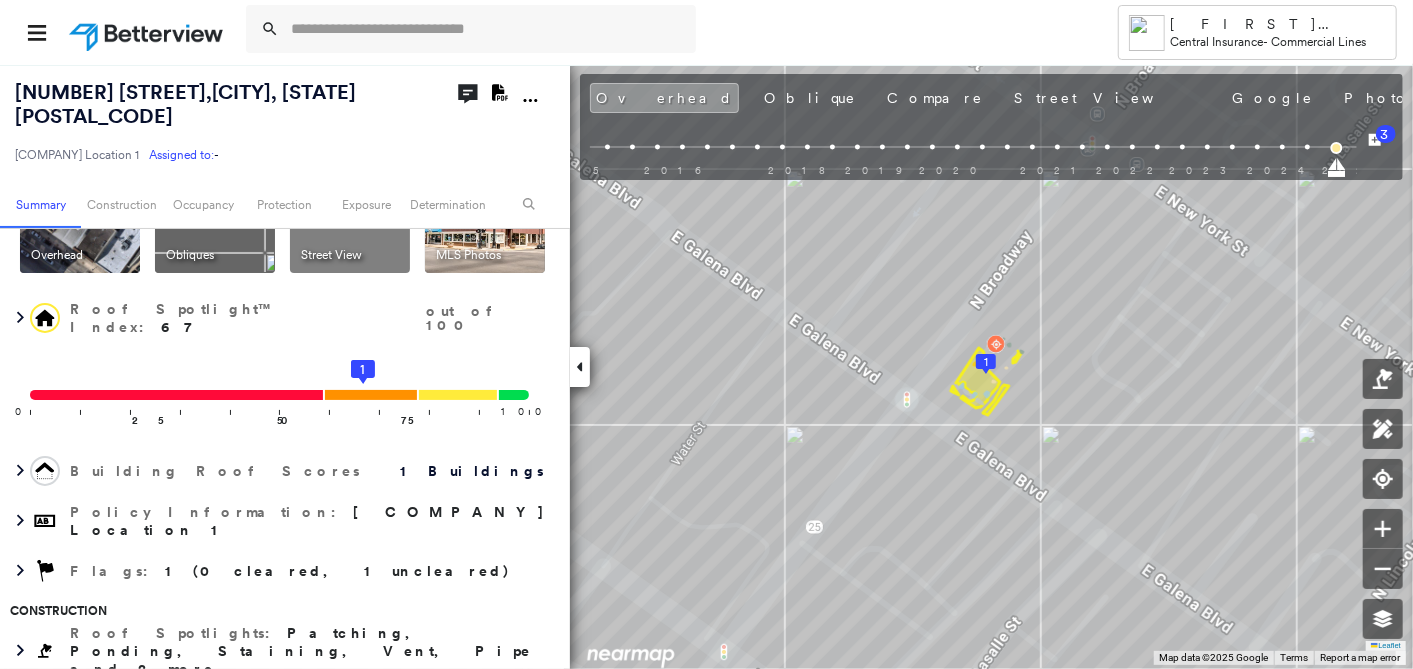 scroll, scrollTop: 0, scrollLeft: 0, axis: both 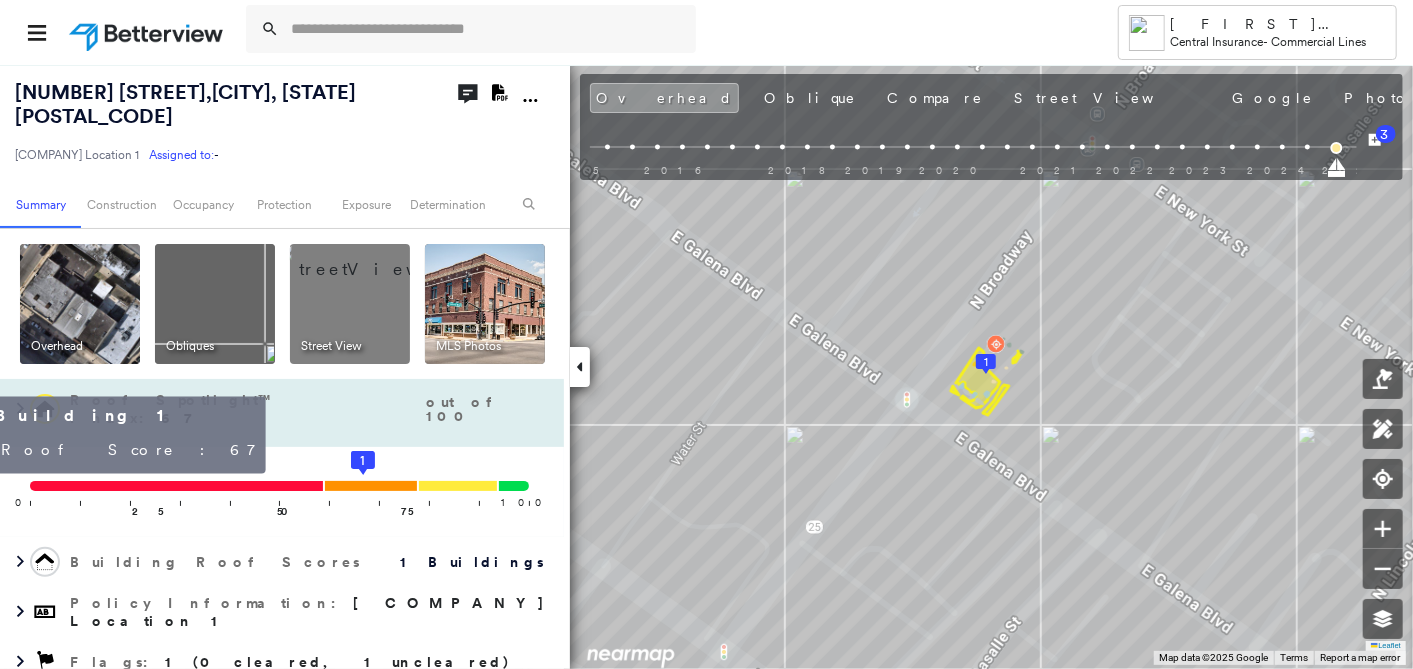click 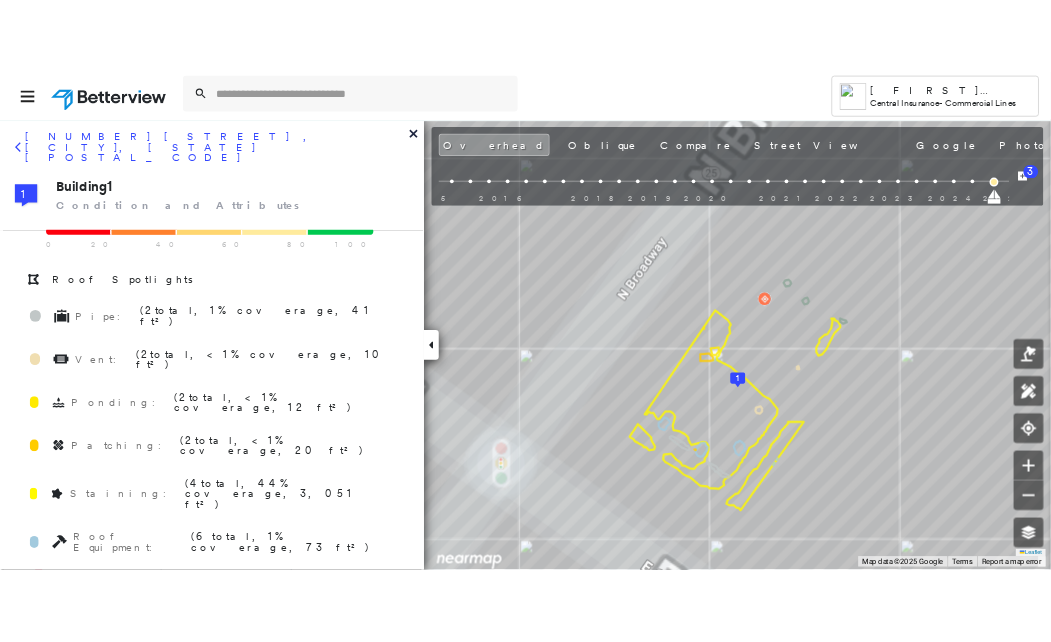 scroll, scrollTop: 111, scrollLeft: 0, axis: vertical 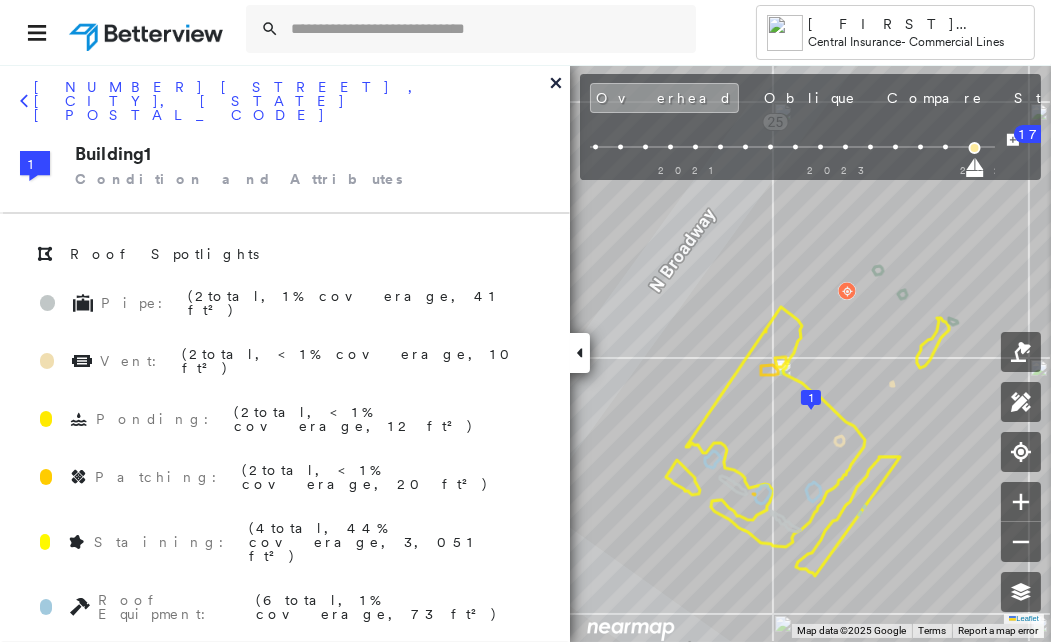 click on "[NUMBER] [STREET] , [CITY], [STATE] [POSTAL_CODE]" at bounding box center [285, 108] 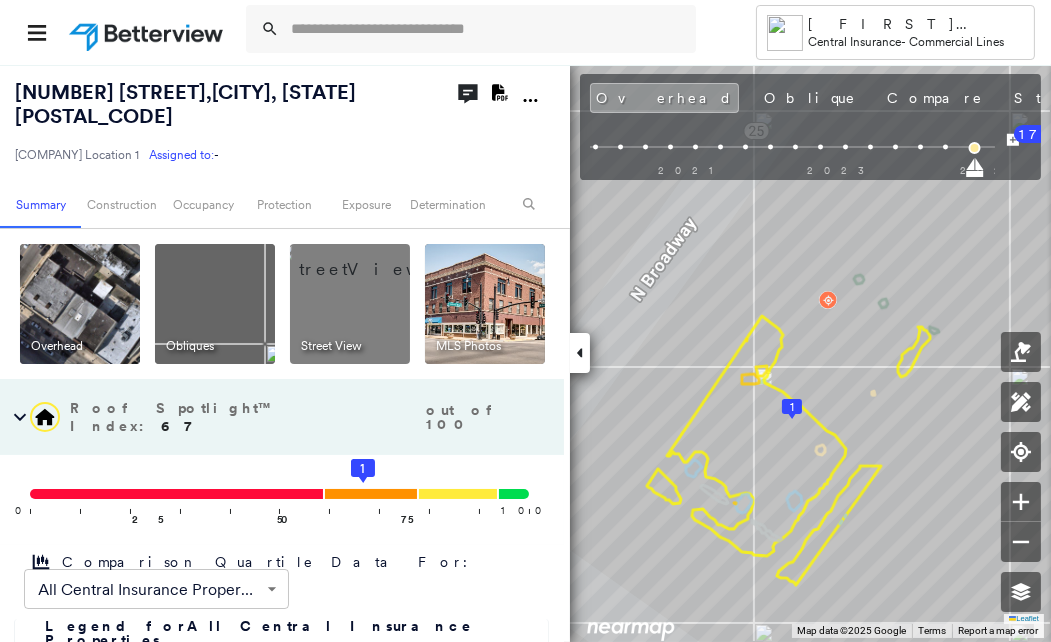 click 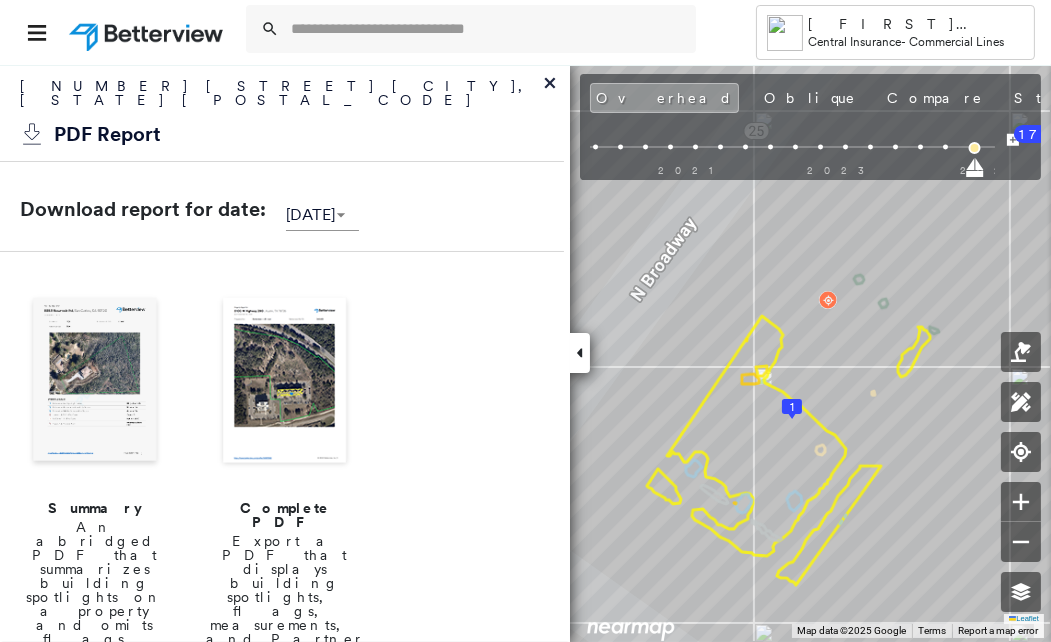 click at bounding box center [285, 382] 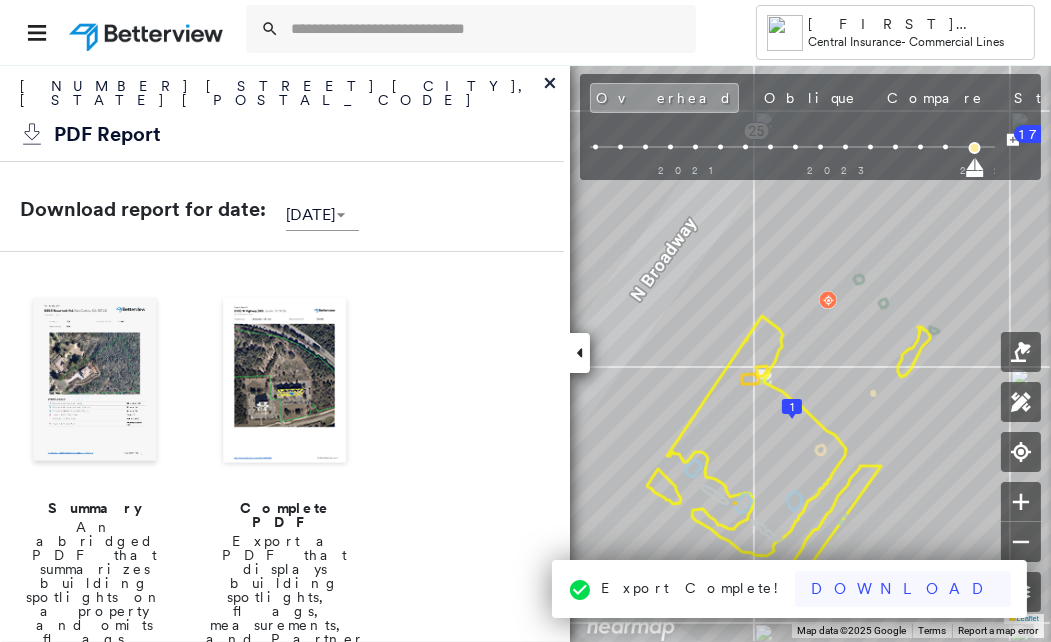 click on "Download" at bounding box center (903, 589) 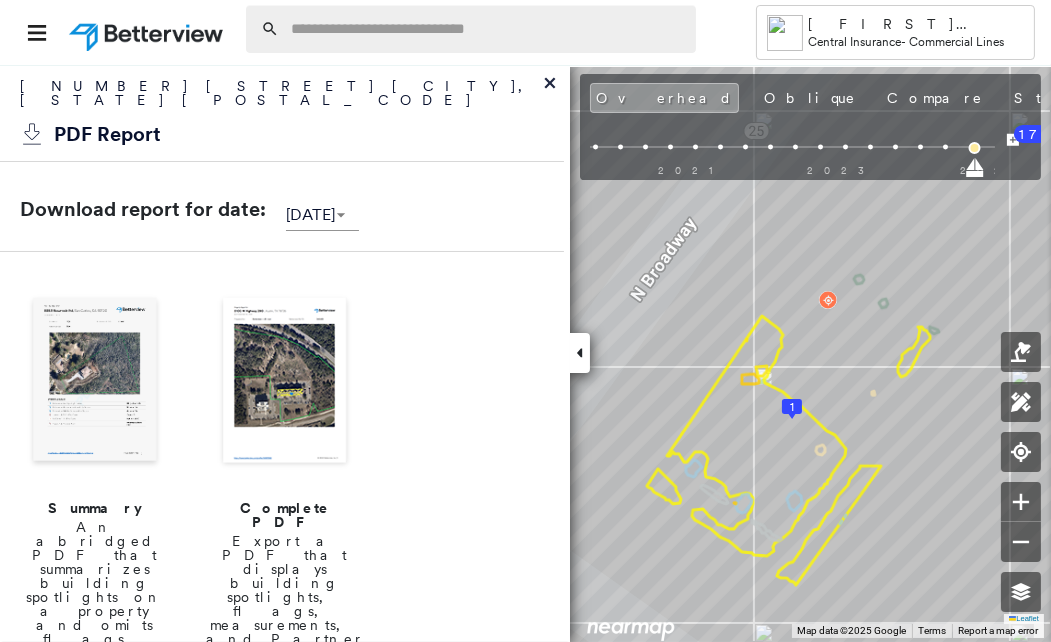 click at bounding box center (487, 29) 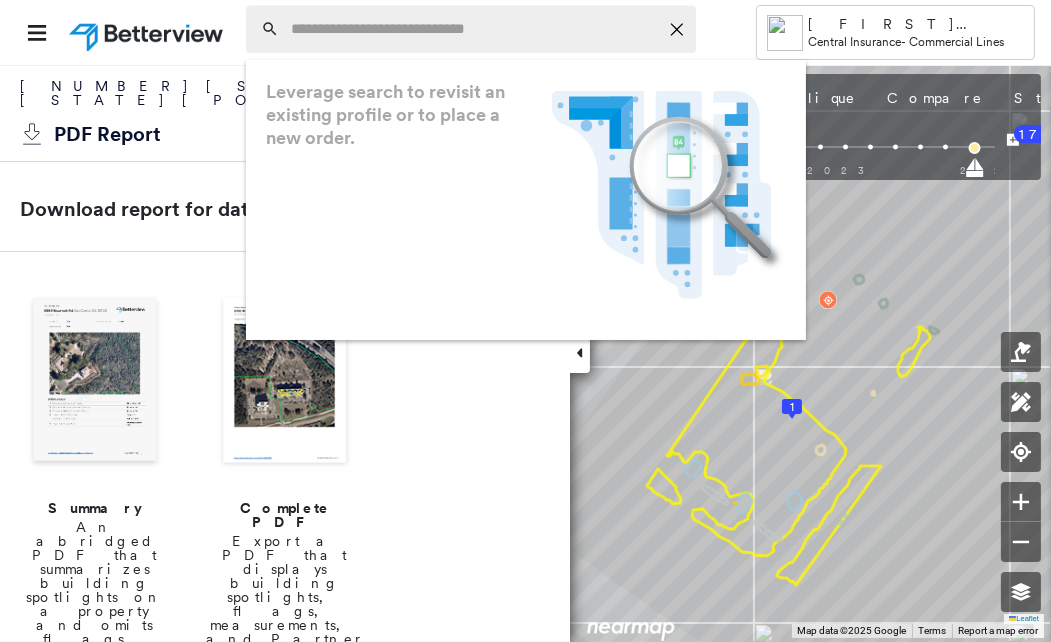 paste on "**********" 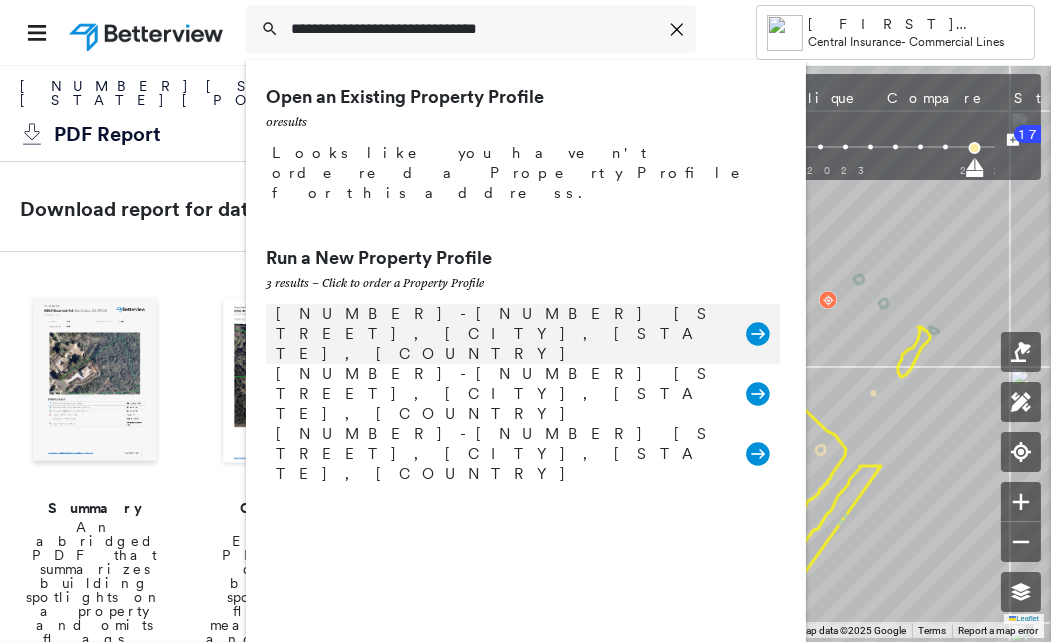 type on "**********" 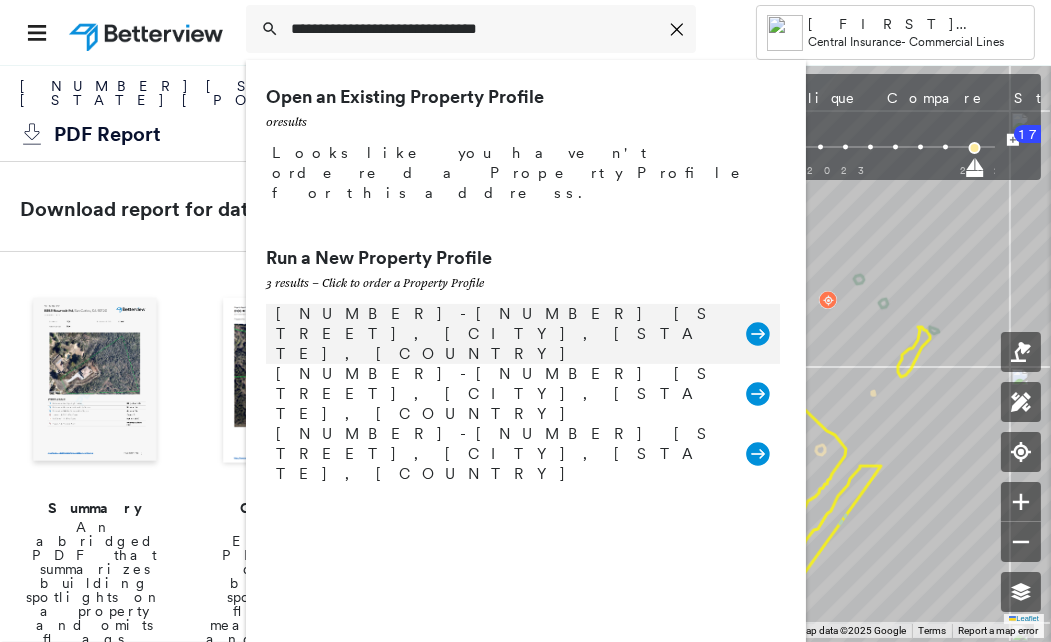 click on "[NUMBER]-[NUMBER] [STREET], [CITY], [STATE], [COUNTRY]" at bounding box center (501, 334) 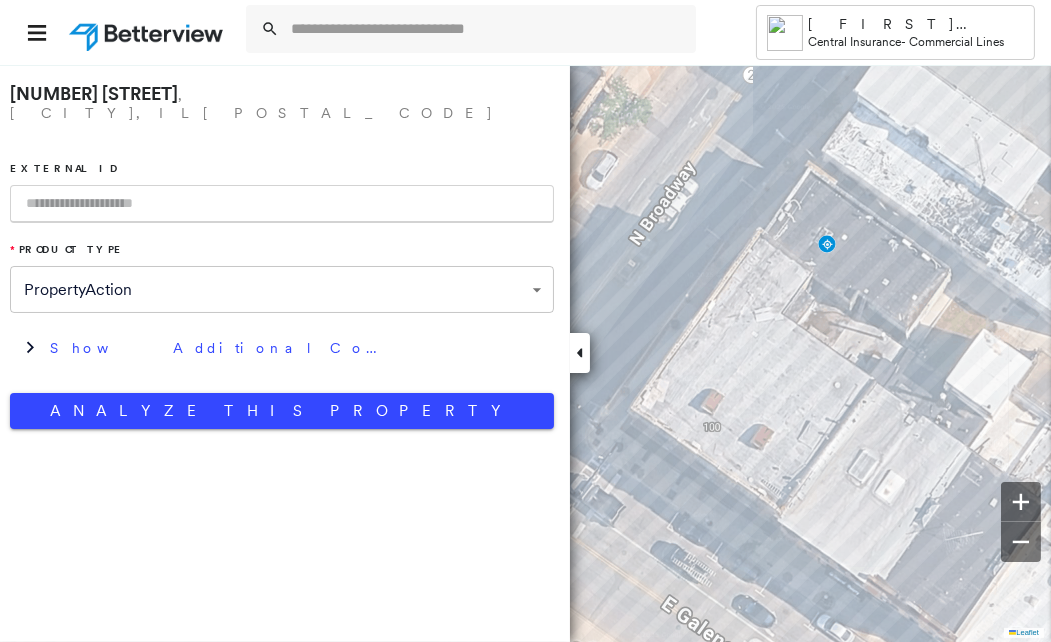 click at bounding box center [282, 204] 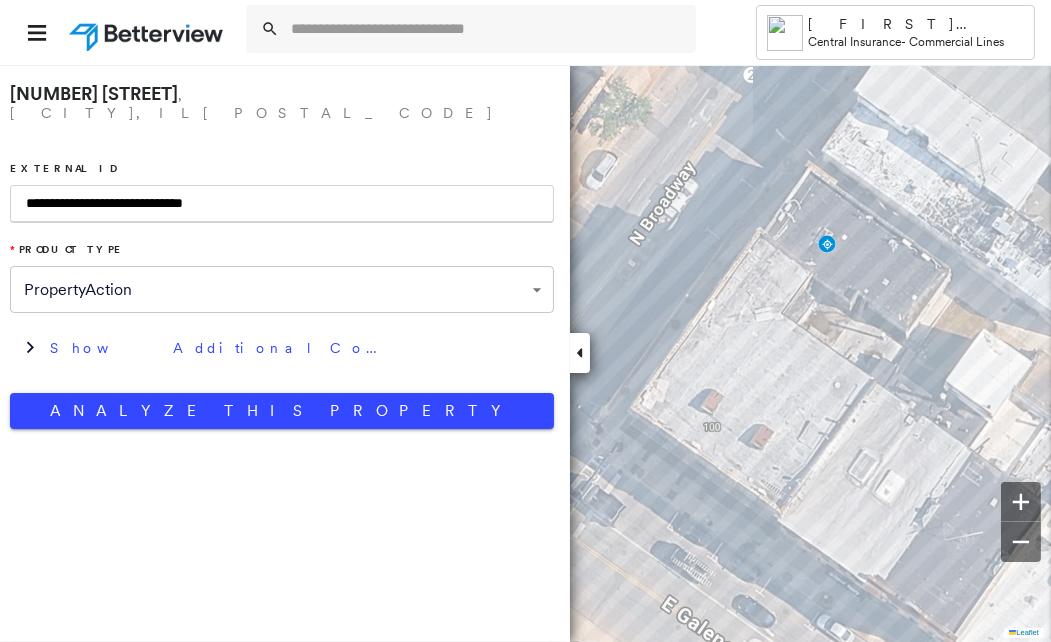 drag, startPoint x: 339, startPoint y: 195, endPoint x: -6, endPoint y: 183, distance: 345.20862 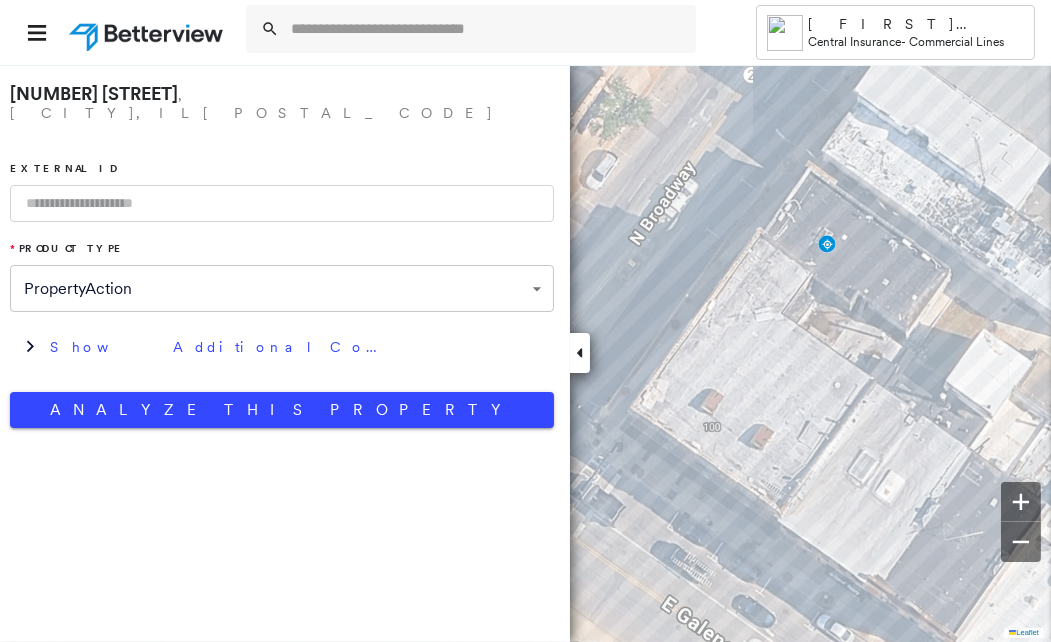 click at bounding box center (282, 203) 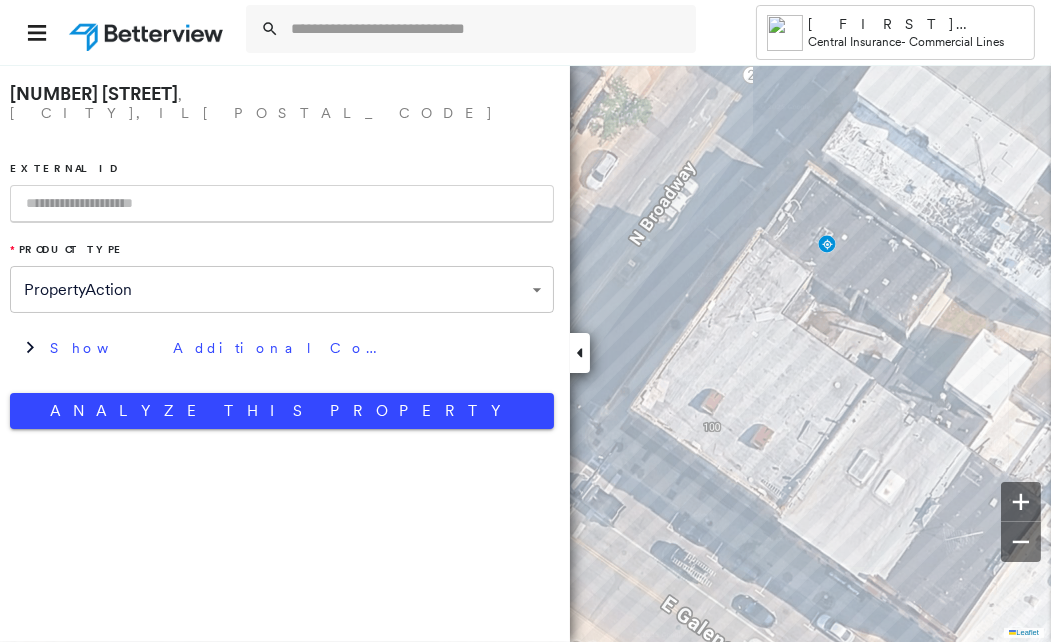 paste on "**********" 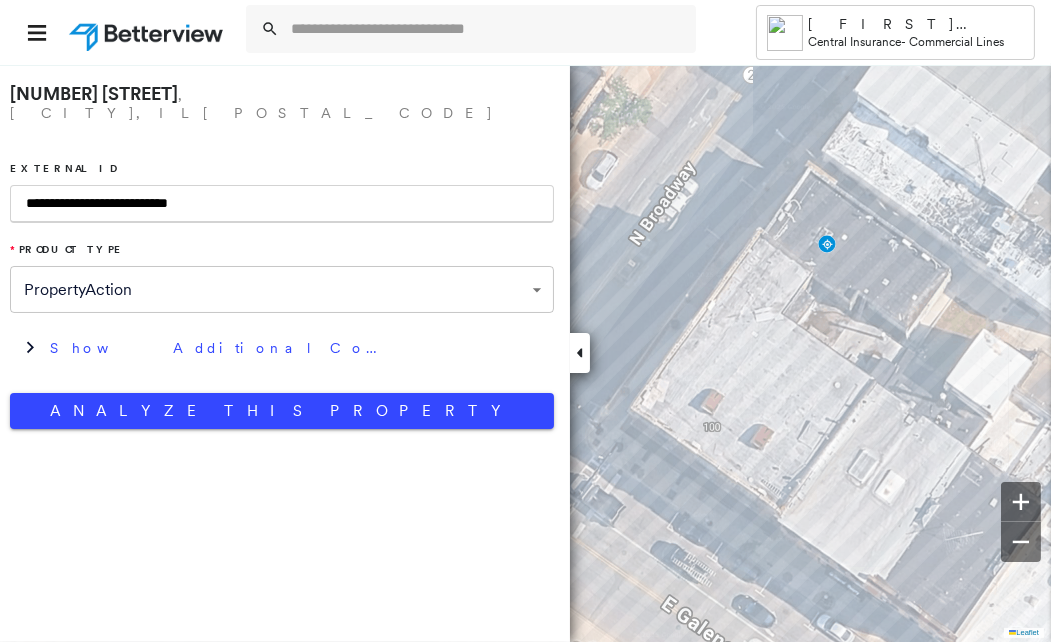 type on "**********" 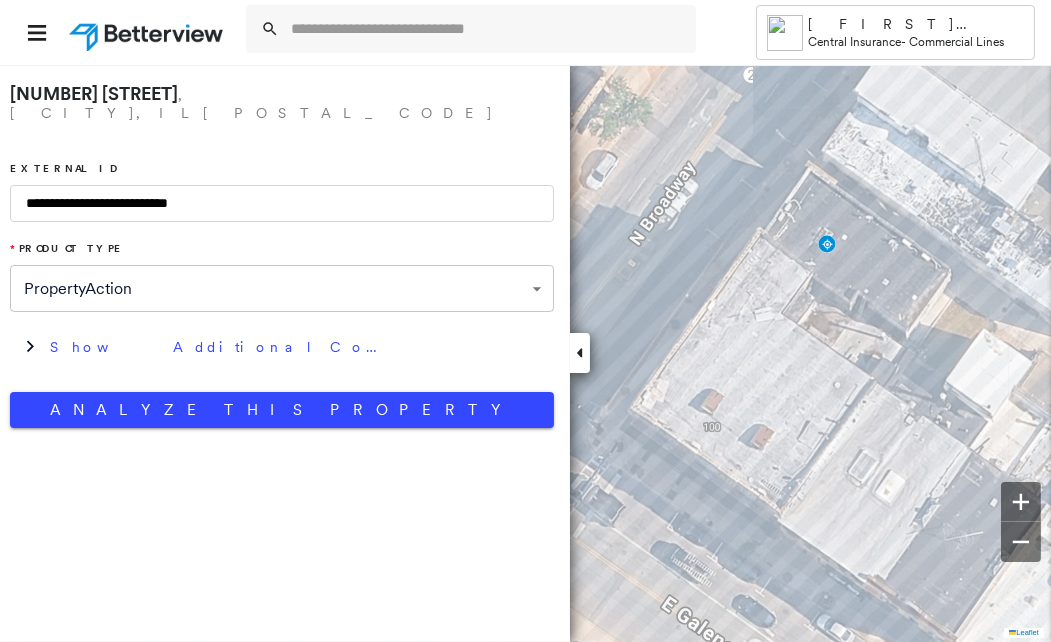 click on "**********" at bounding box center (285, 353) 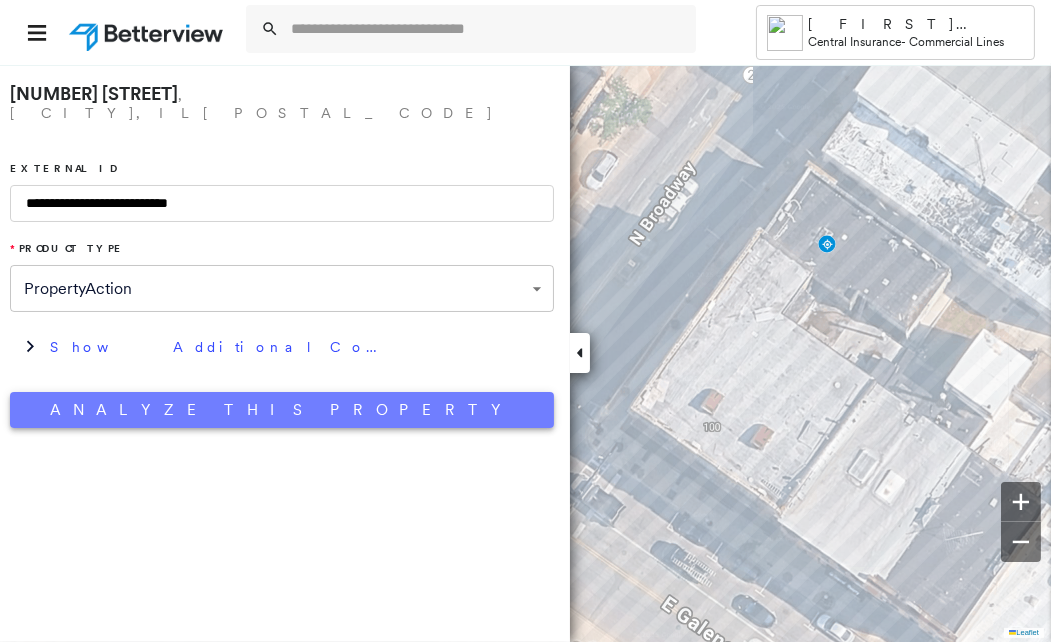 click on "Analyze This Property" at bounding box center (282, 410) 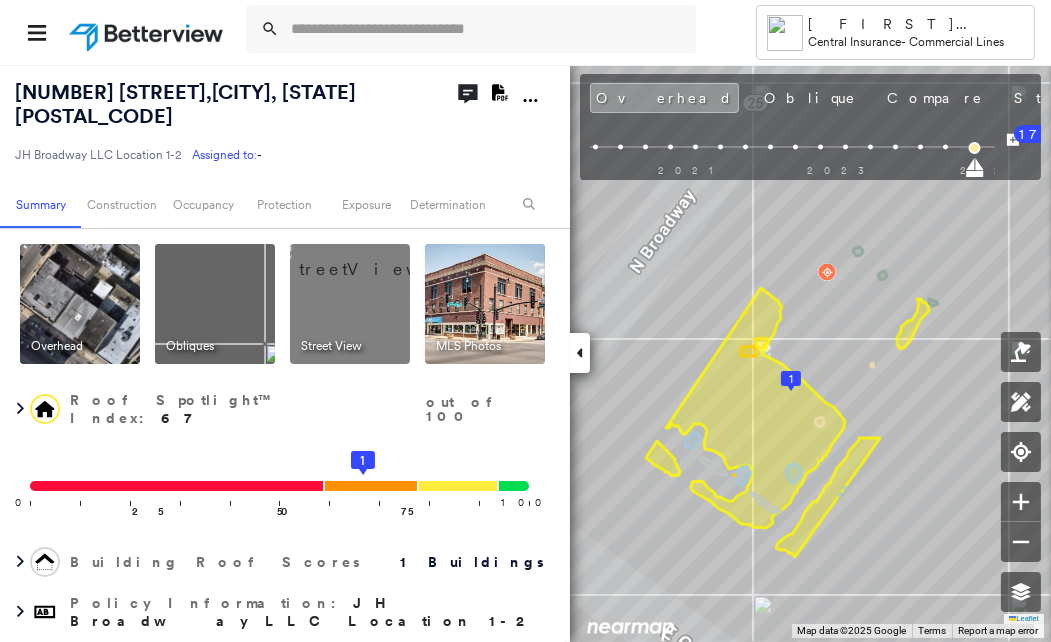 click on "Download PDF Report" 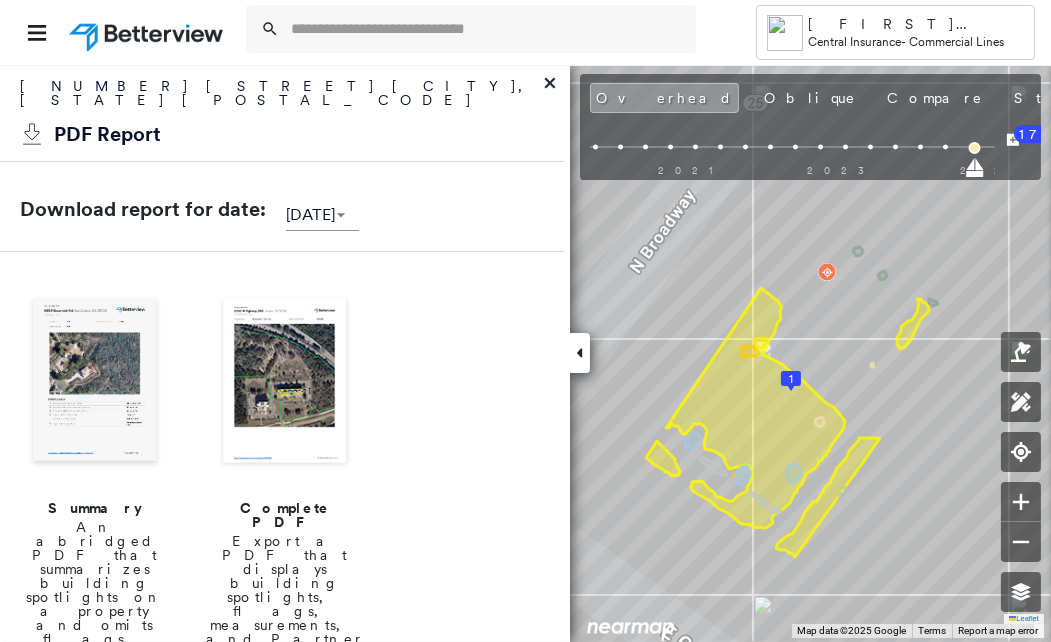 click at bounding box center [285, 382] 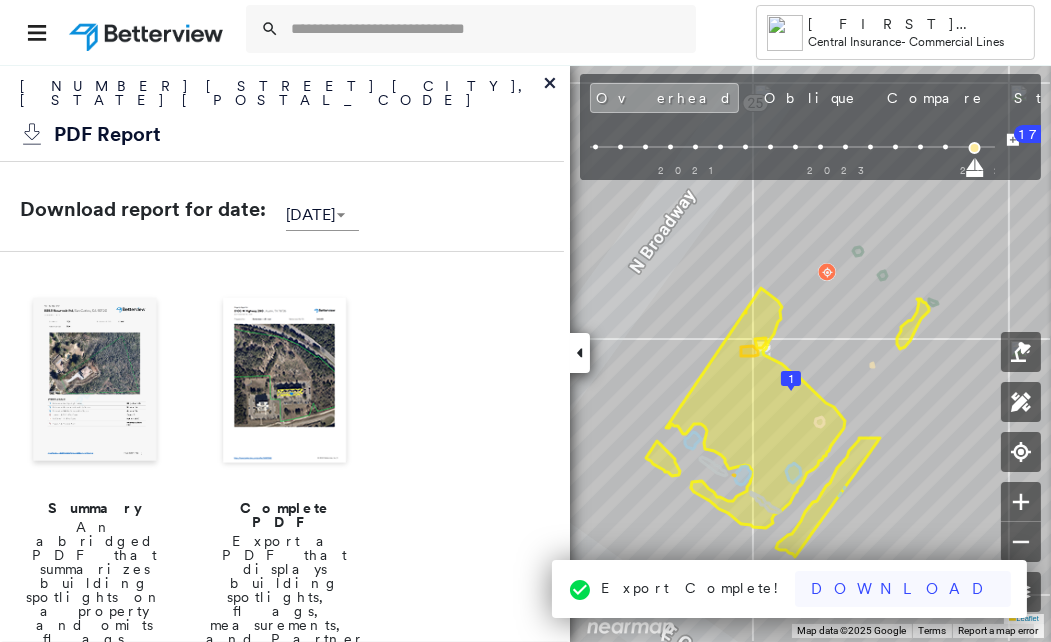click on "Download" at bounding box center (903, 589) 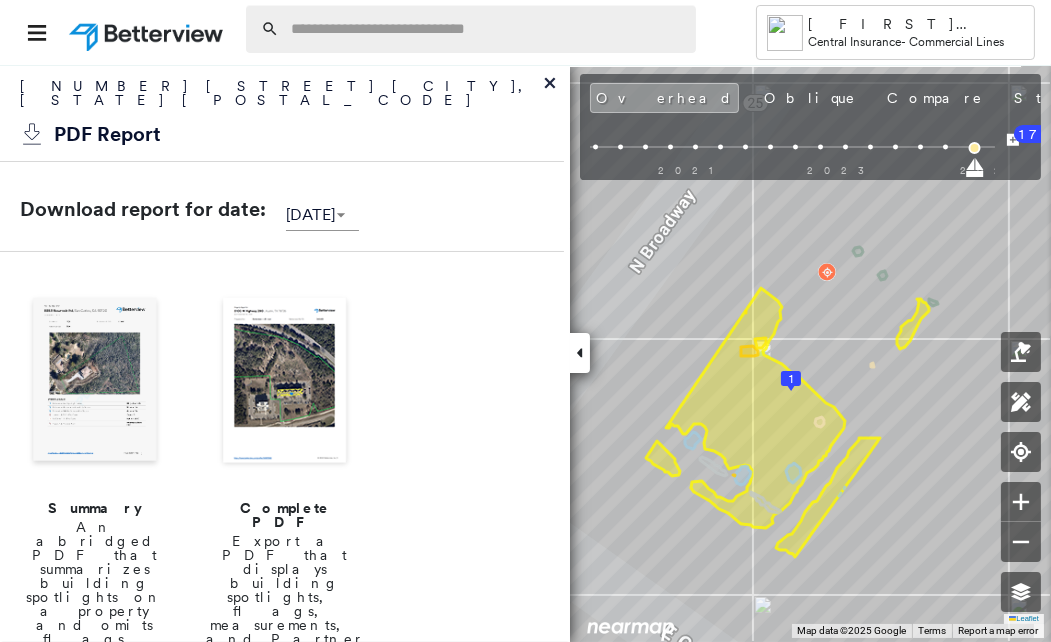 click at bounding box center (487, 29) 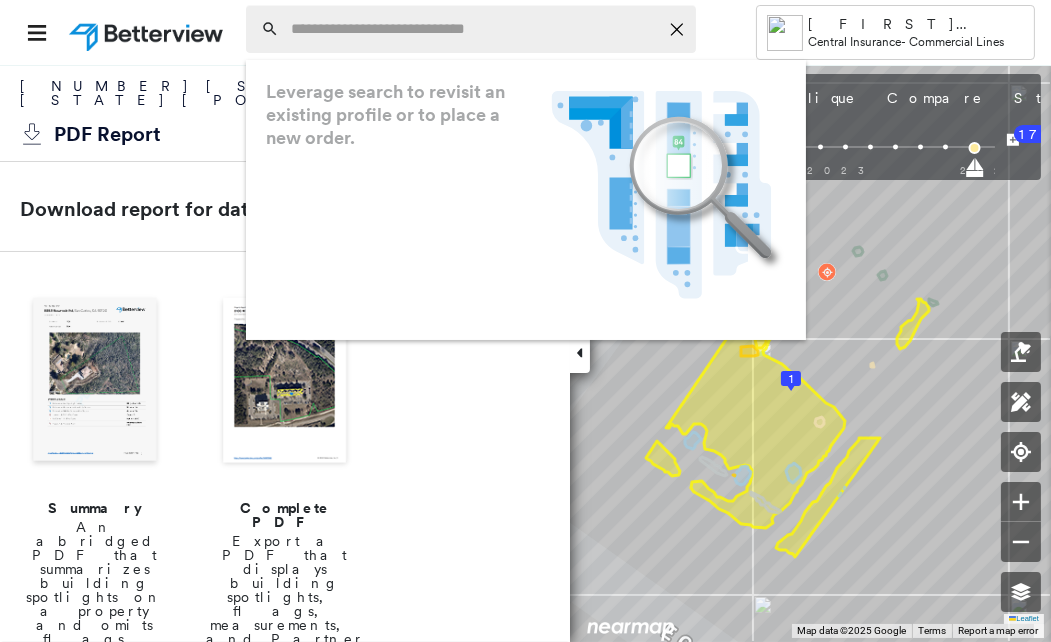 paste on "**********" 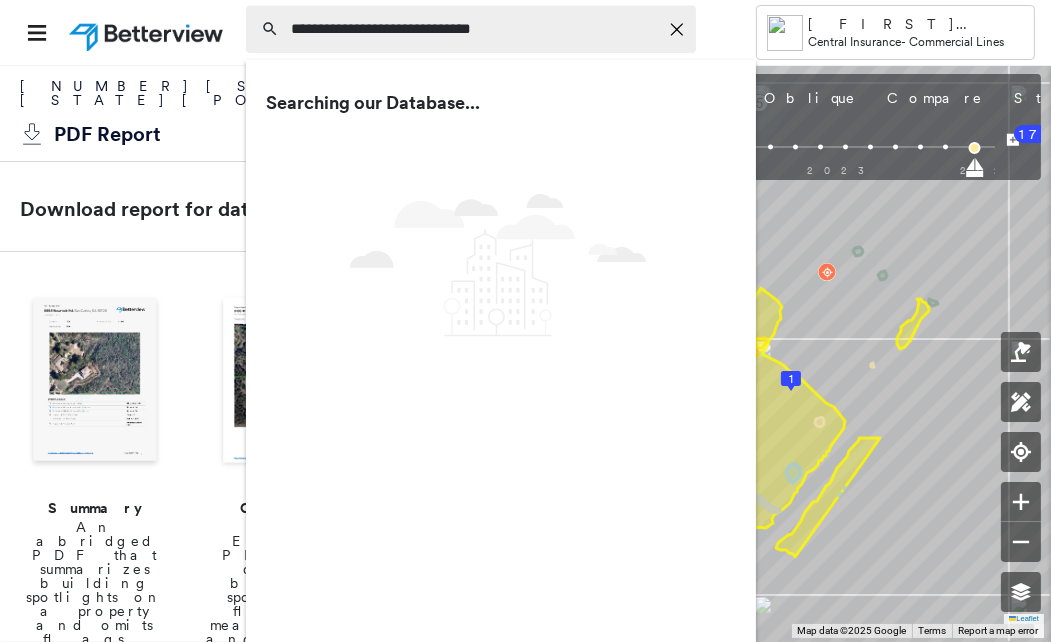 click on "**********" at bounding box center [474, 29] 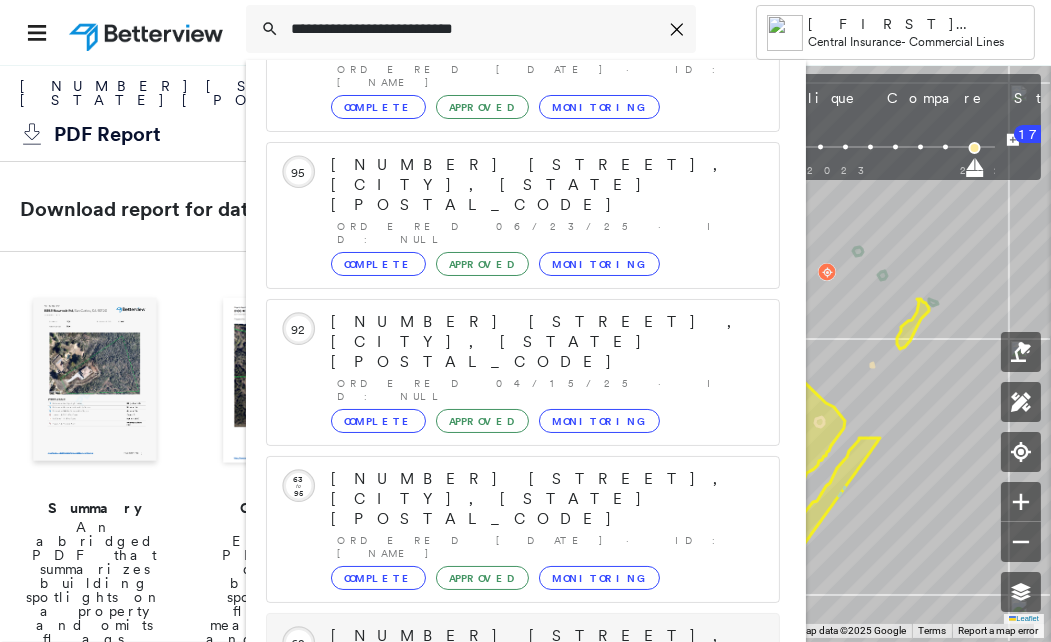 scroll, scrollTop: 250, scrollLeft: 0, axis: vertical 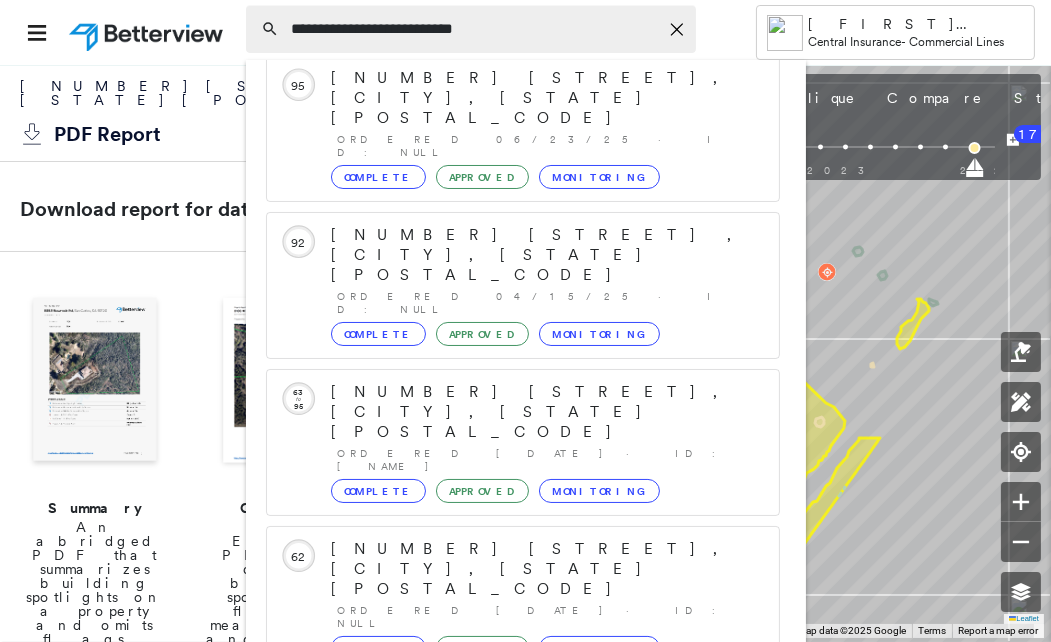 drag, startPoint x: 493, startPoint y: 34, endPoint x: 269, endPoint y: 19, distance: 224.50166 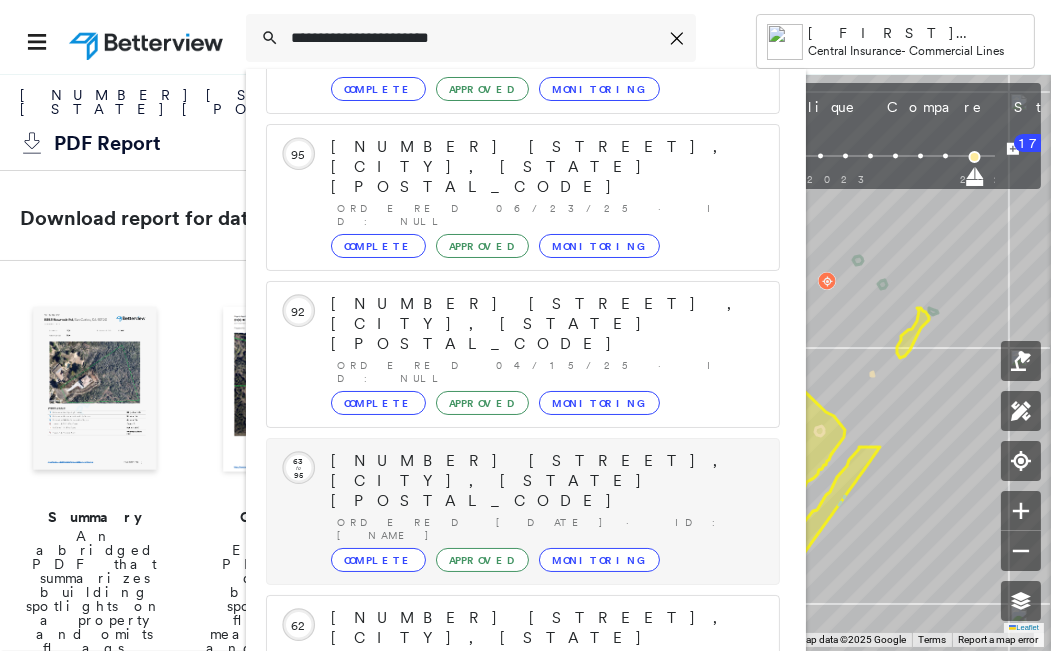 scroll, scrollTop: 250, scrollLeft: 0, axis: vertical 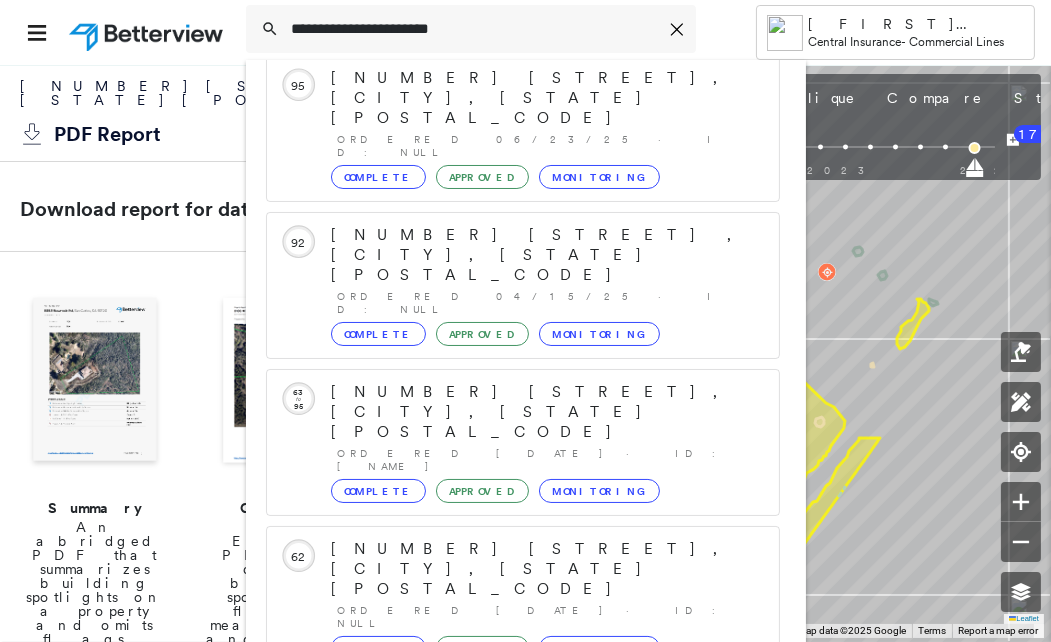 type on "**********" 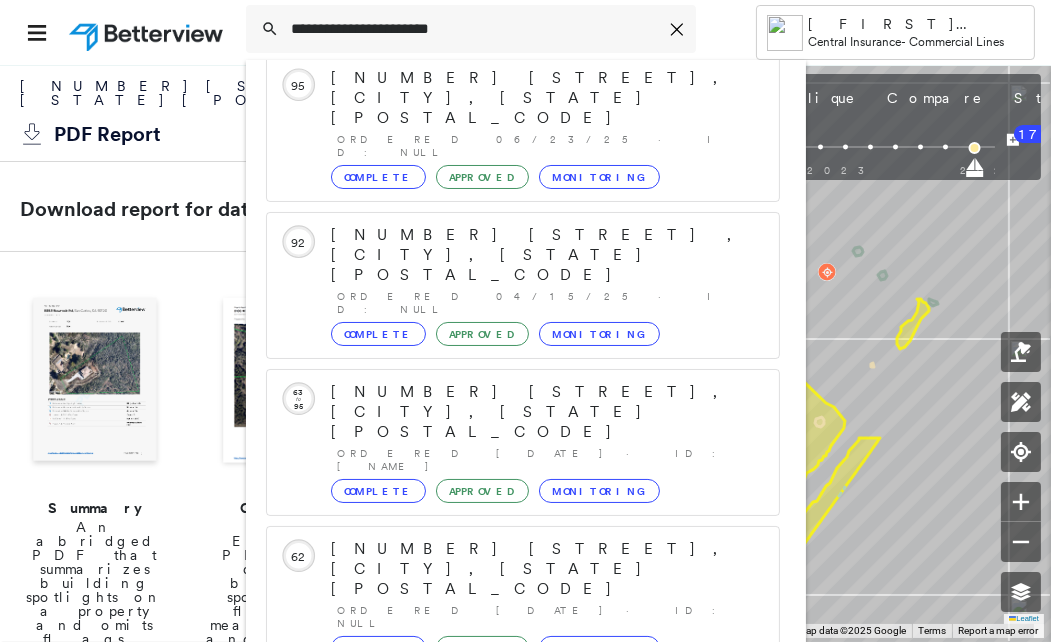 click on "[NUMBER] [STREET], [CITY], [STATE] [POSTAL_CODE]" at bounding box center [501, 861] 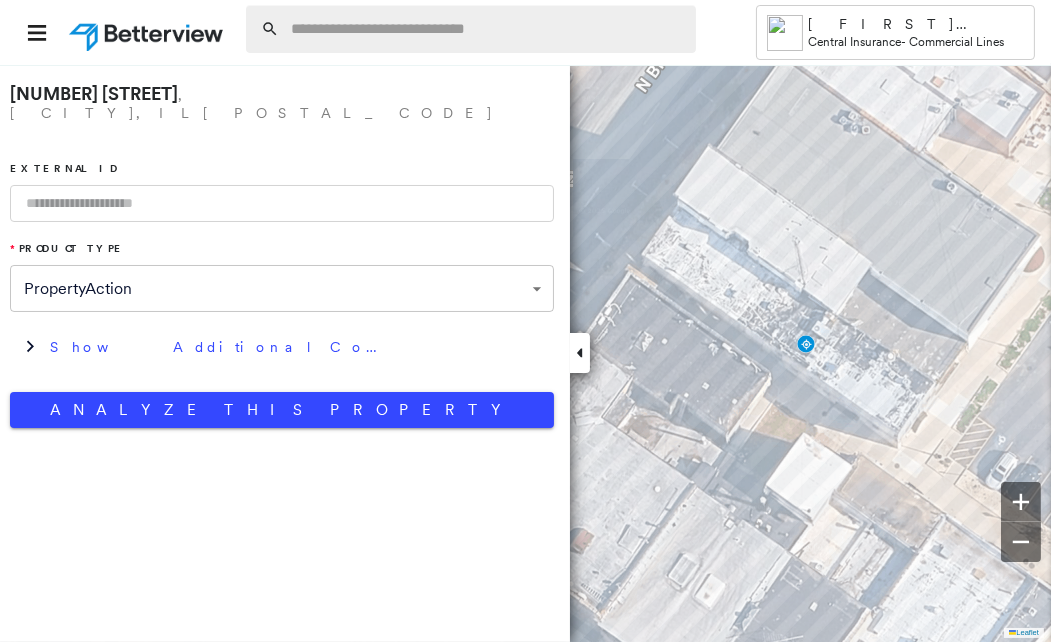click at bounding box center [487, 29] 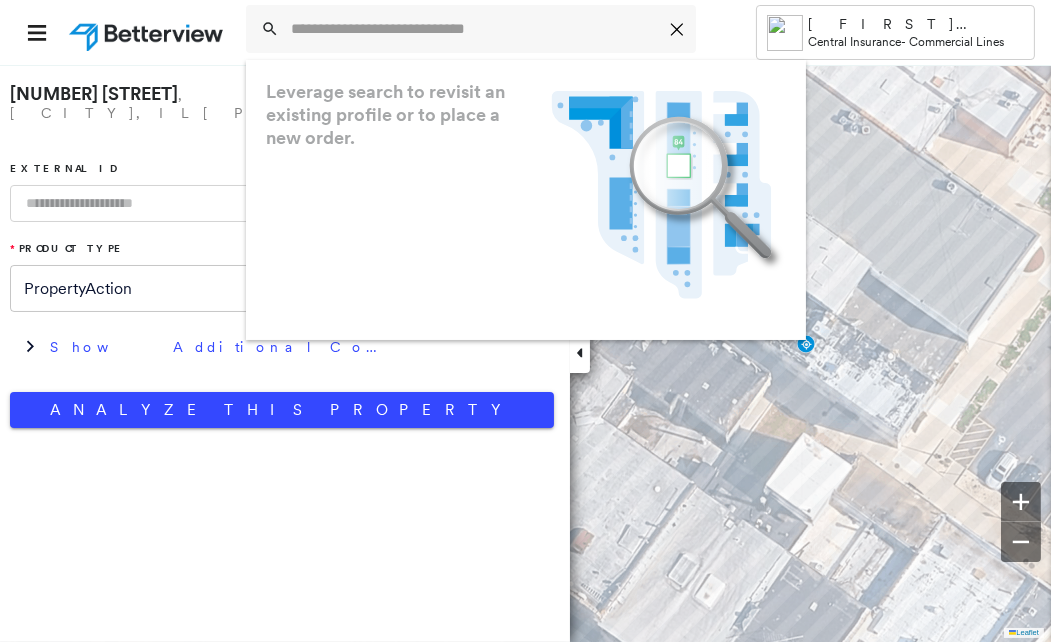 click at bounding box center [282, 203] 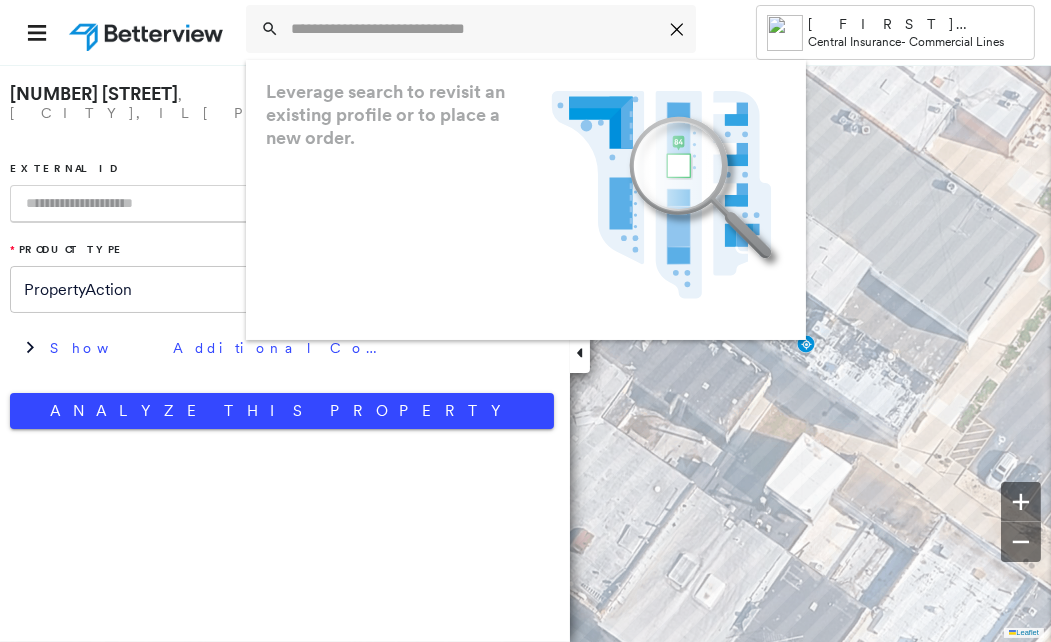 paste on "**********" 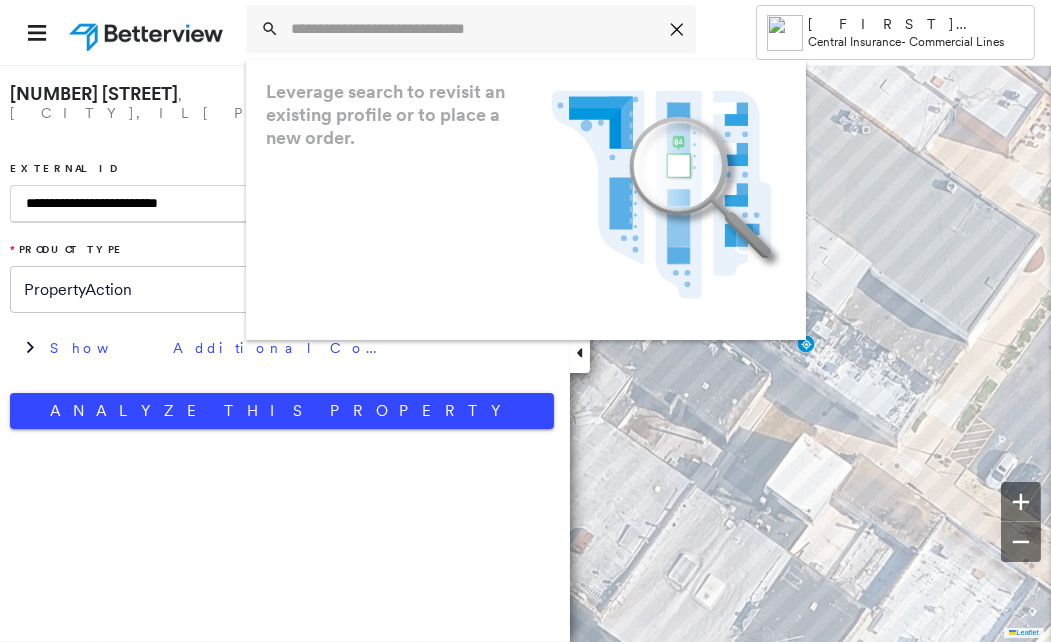 type on "**********" 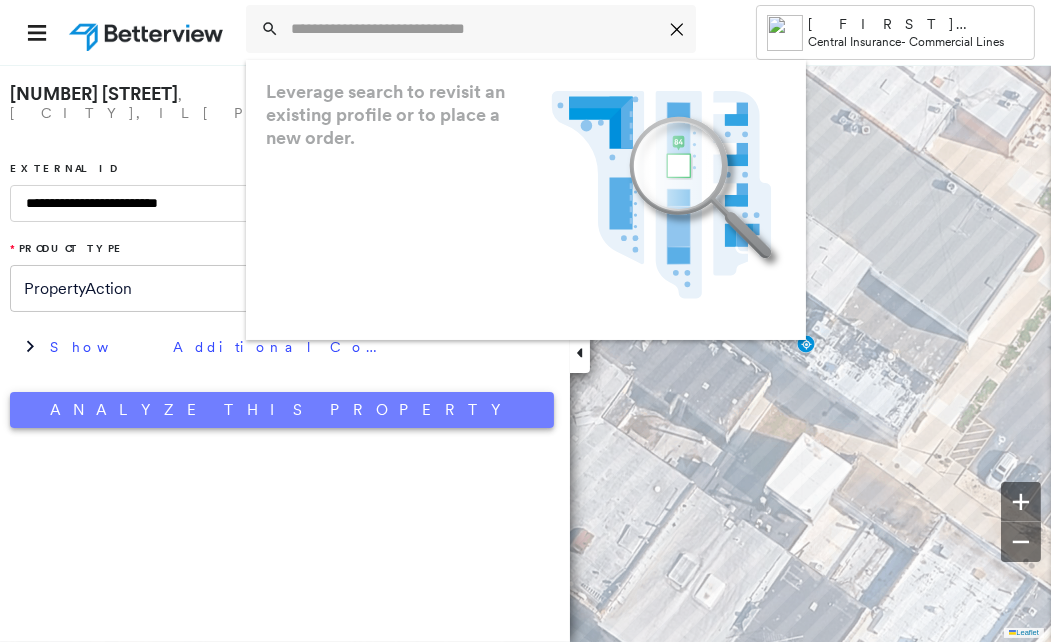 click on "Analyze This Property" at bounding box center (282, 410) 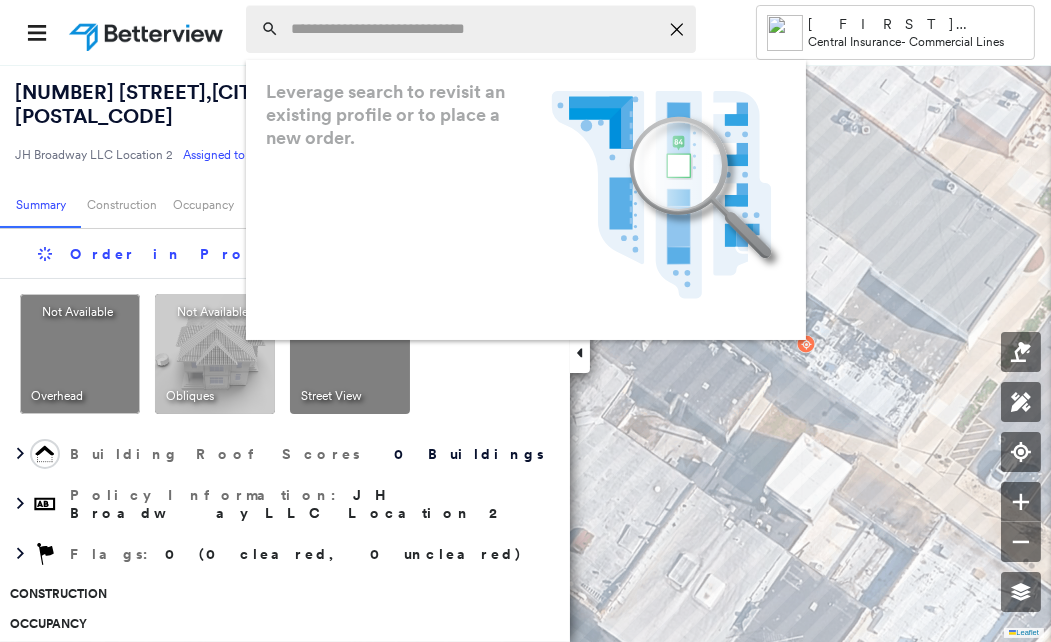 click on "Icon_Closemodal" 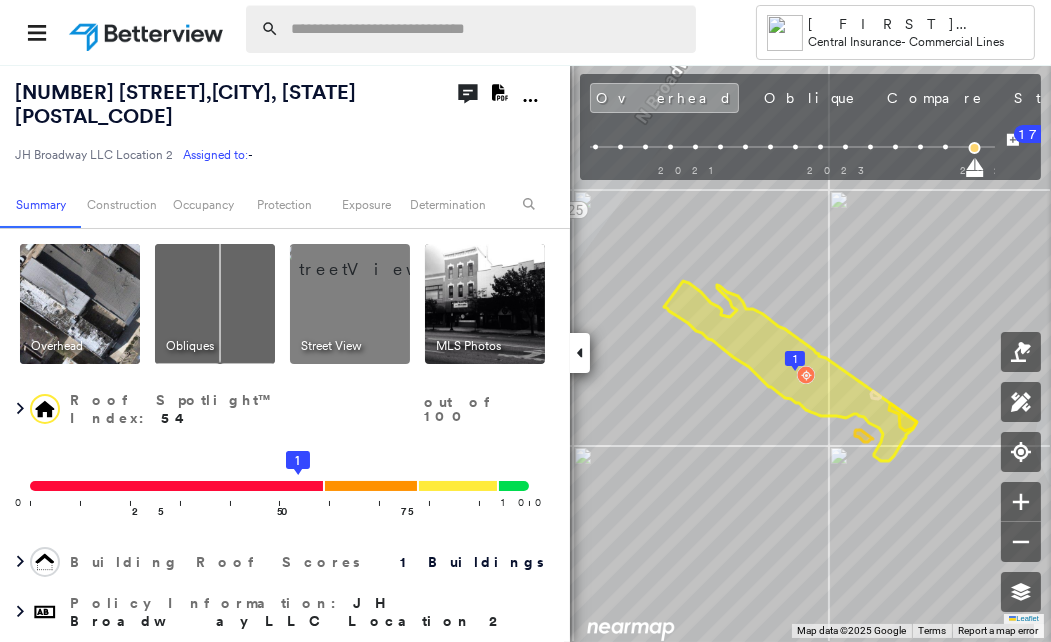 click 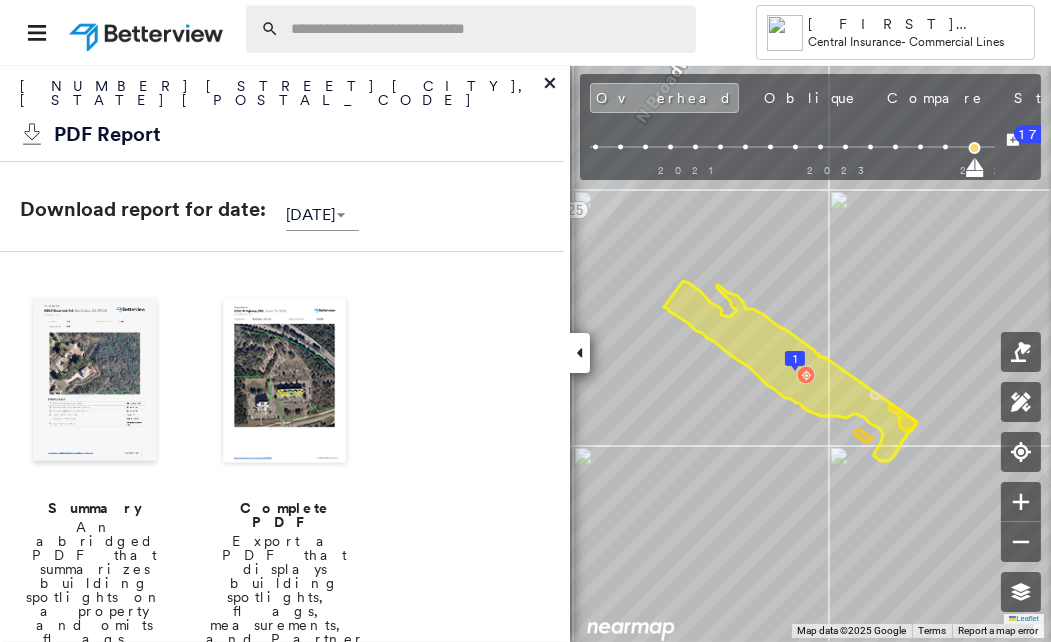 click at bounding box center [285, 382] 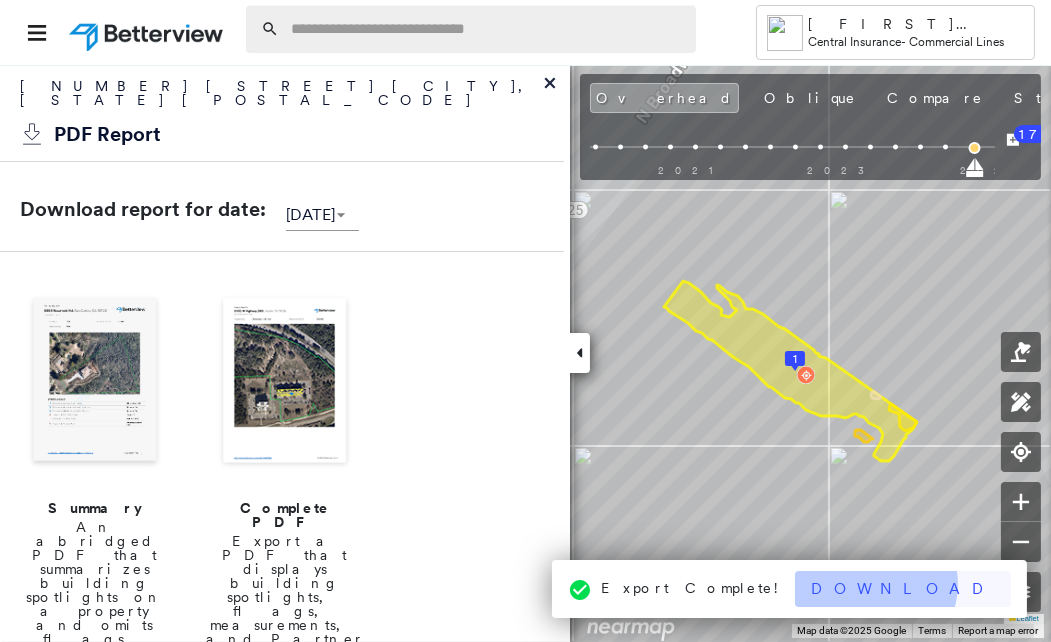 click on "Download" at bounding box center (903, 589) 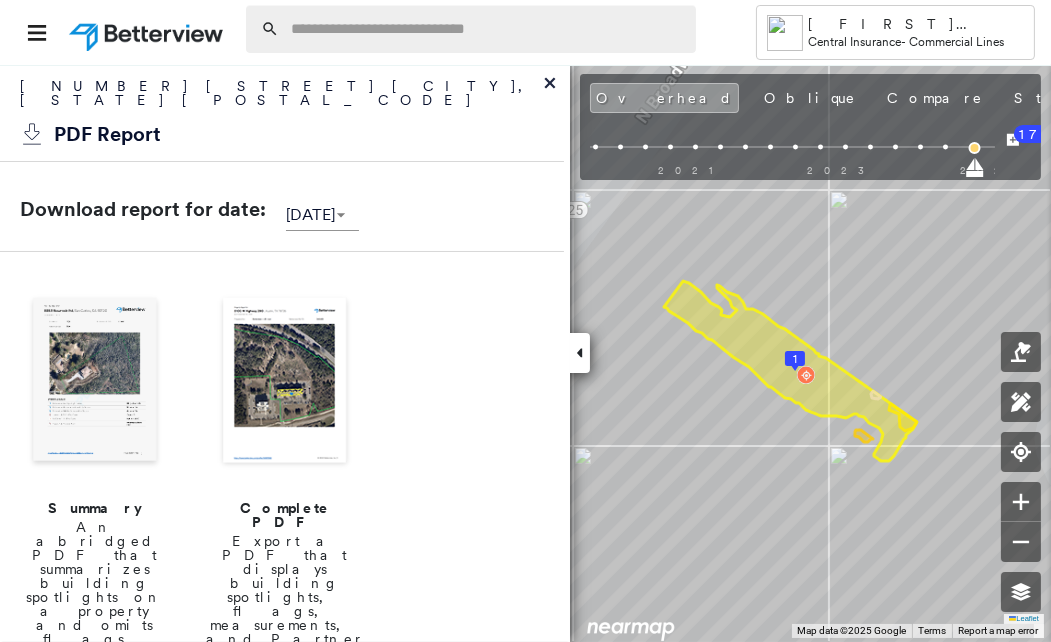 click 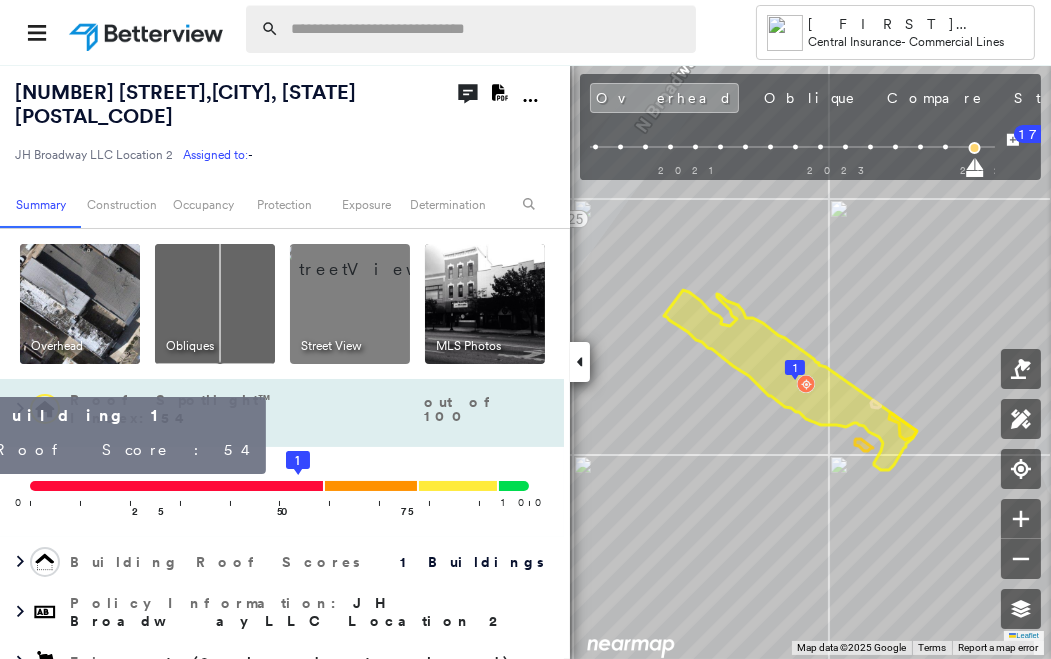 click on "1" 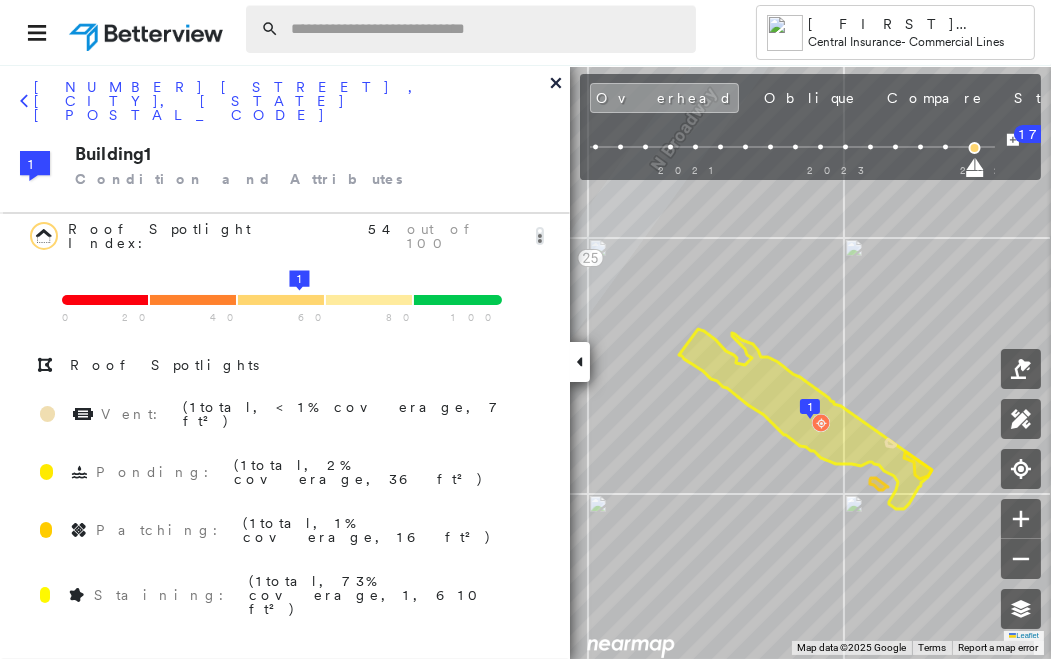 click at bounding box center [487, 29] 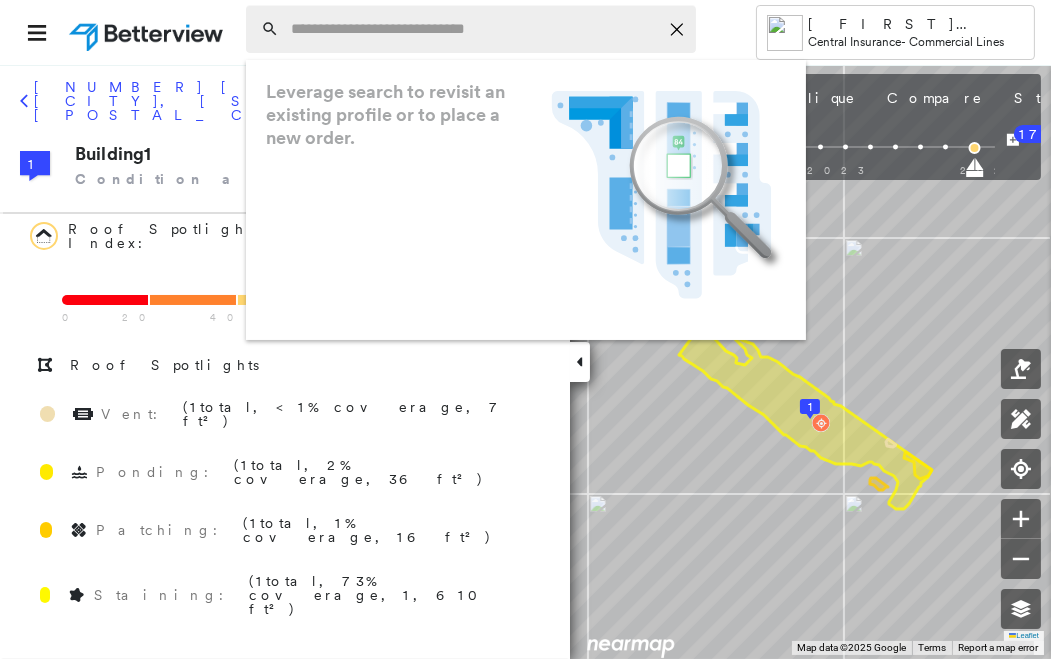 paste on "**********" 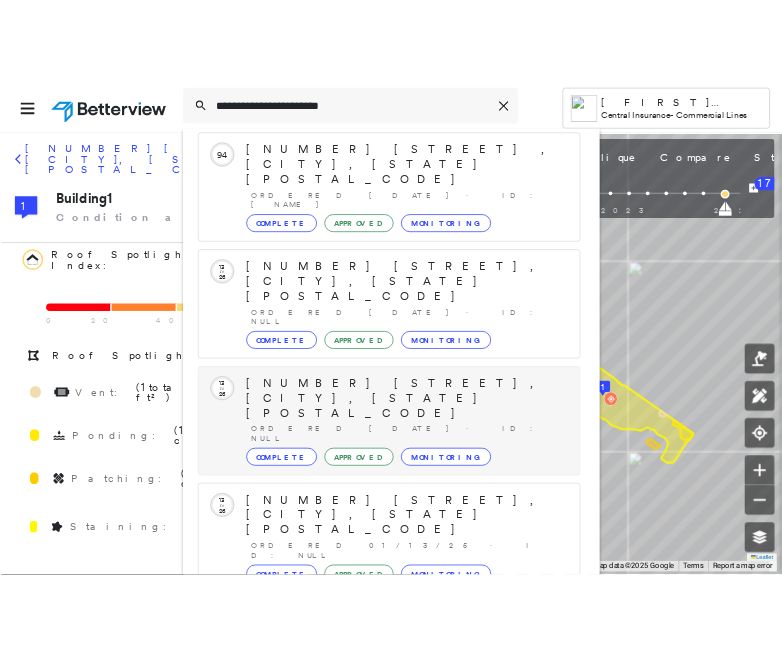 scroll, scrollTop: 250, scrollLeft: 0, axis: vertical 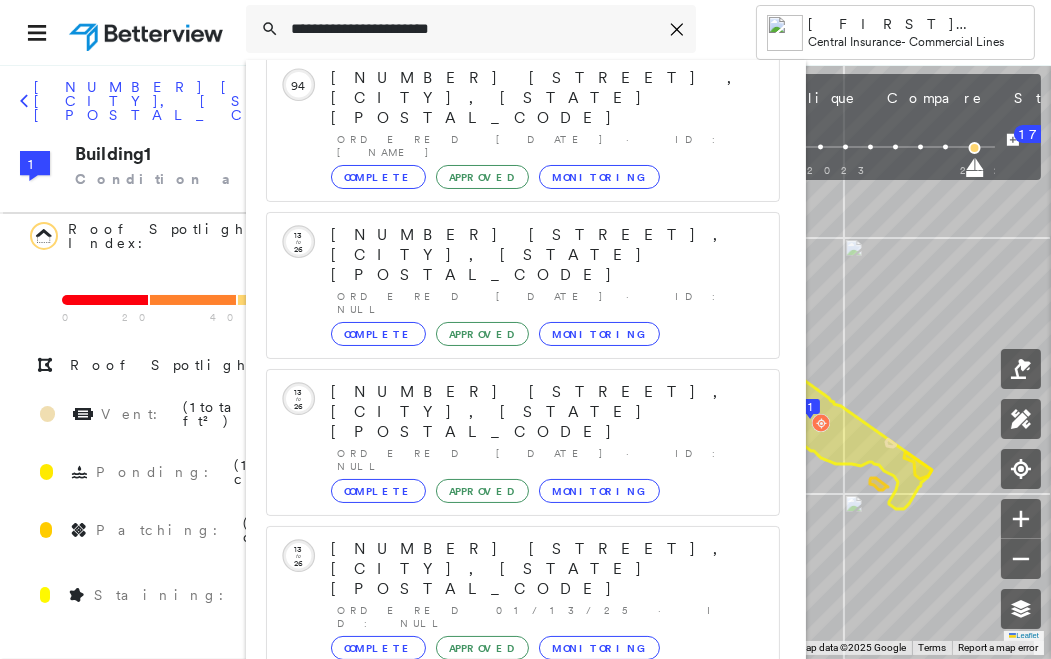 type on "**********" 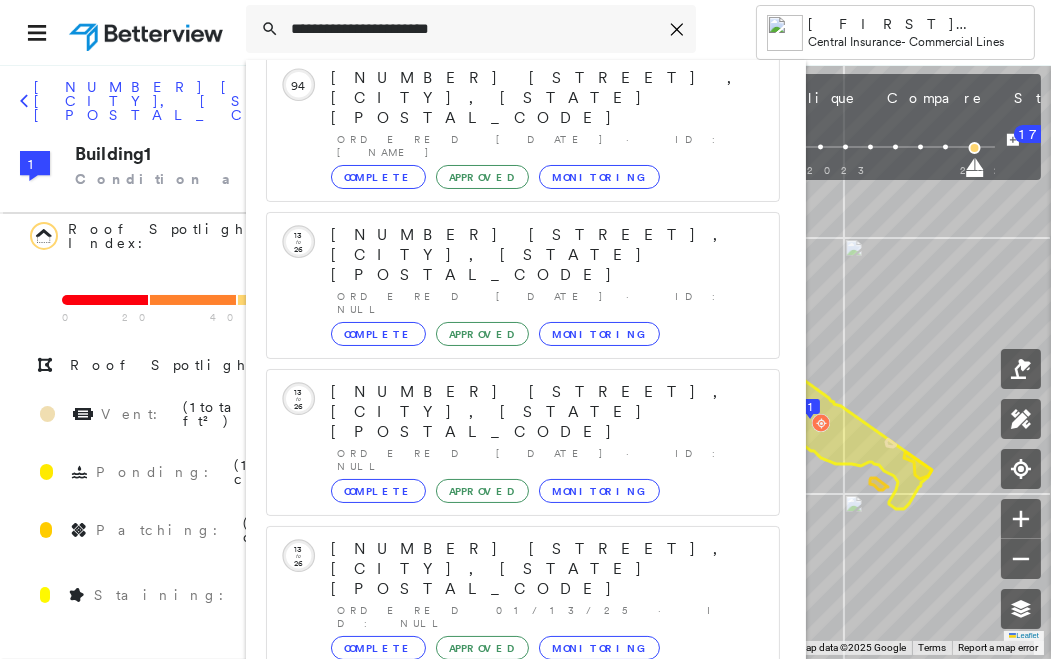 click on "[NUMBER] [STREET], [CITY], [STATE] [POSTAL_CODE]" at bounding box center (501, 861) 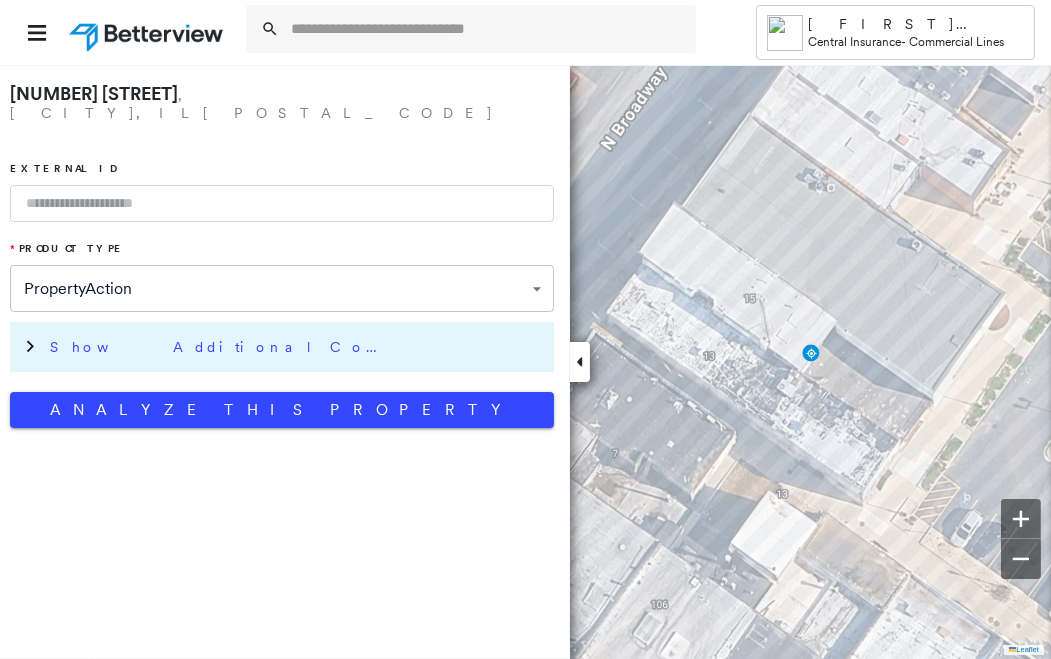 click on "Show Additional Company Data" at bounding box center [220, 347] 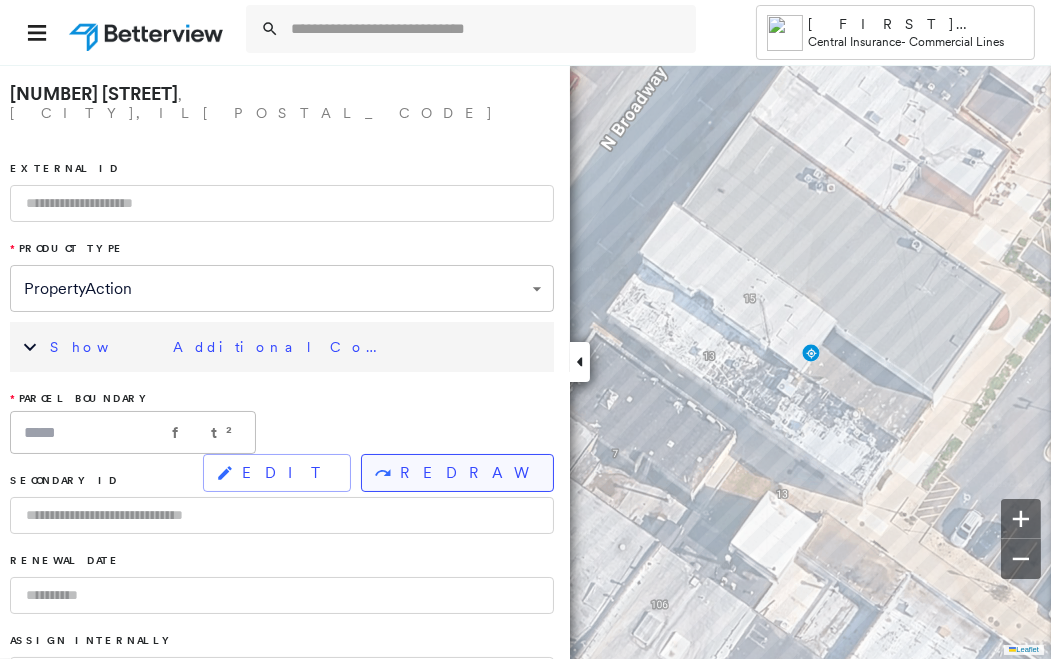 click on "REDRAW" at bounding box center [468, 473] 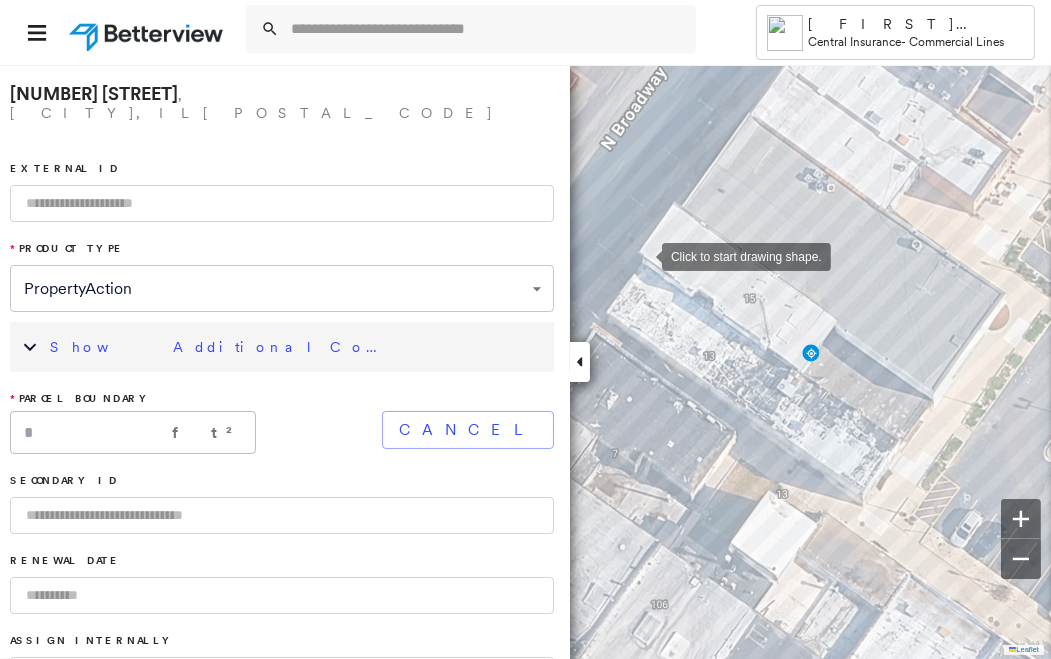 click at bounding box center (642, 255) 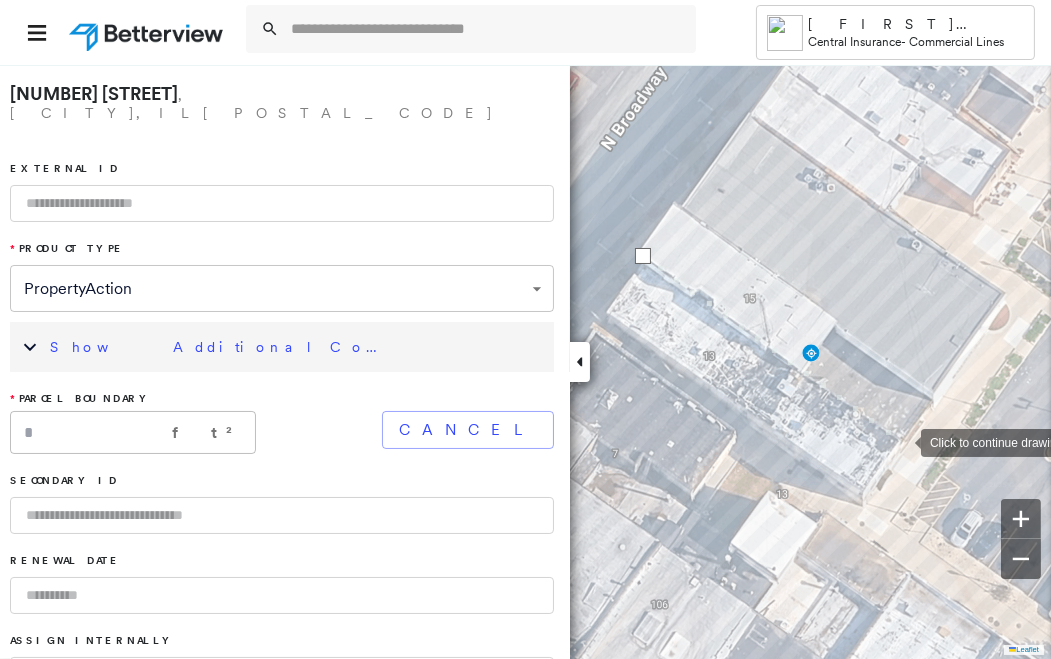 click at bounding box center (901, 441) 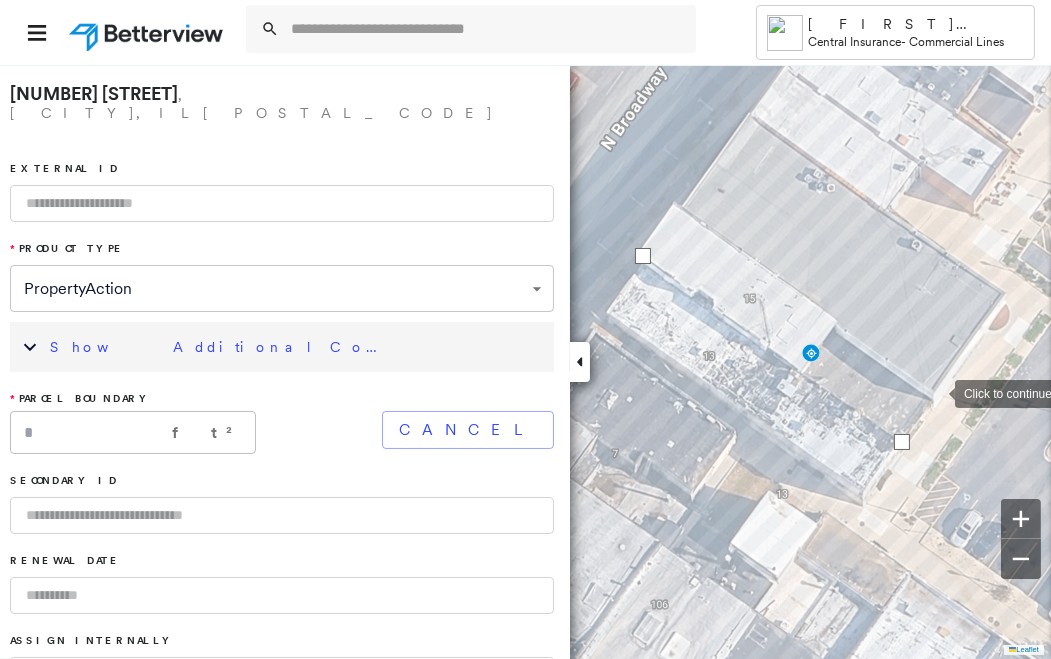 click at bounding box center (935, 392) 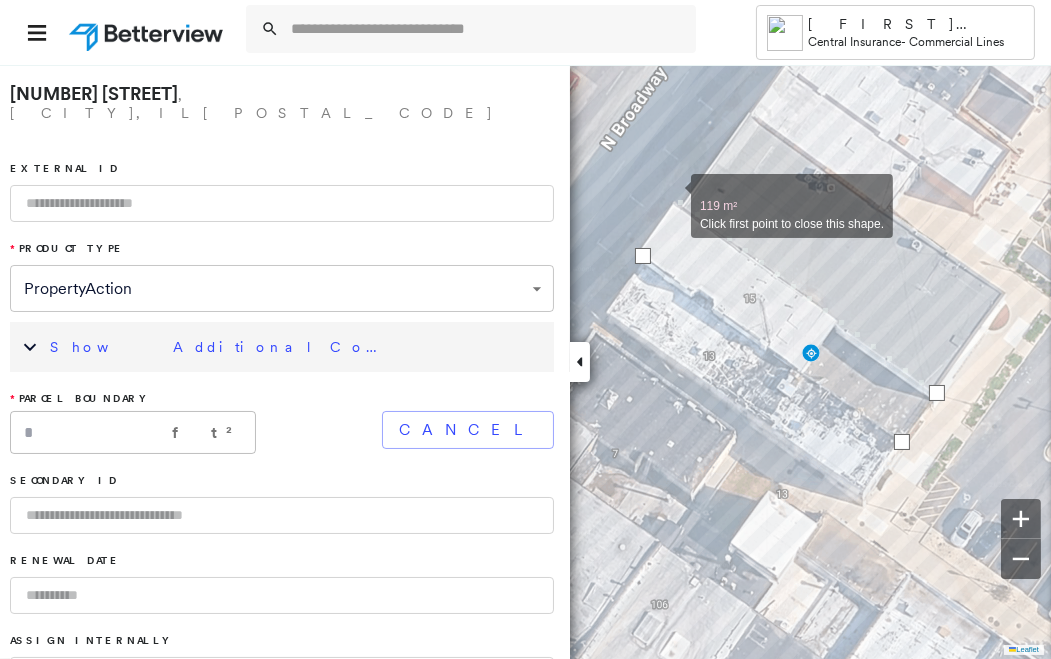 click at bounding box center (671, 195) 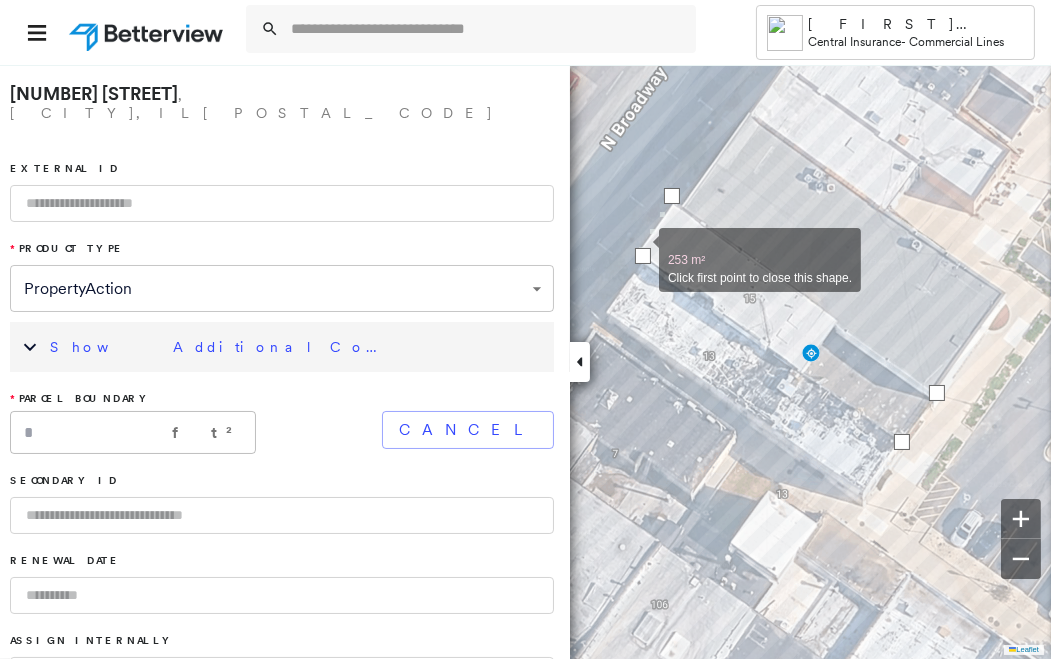 click at bounding box center (643, 256) 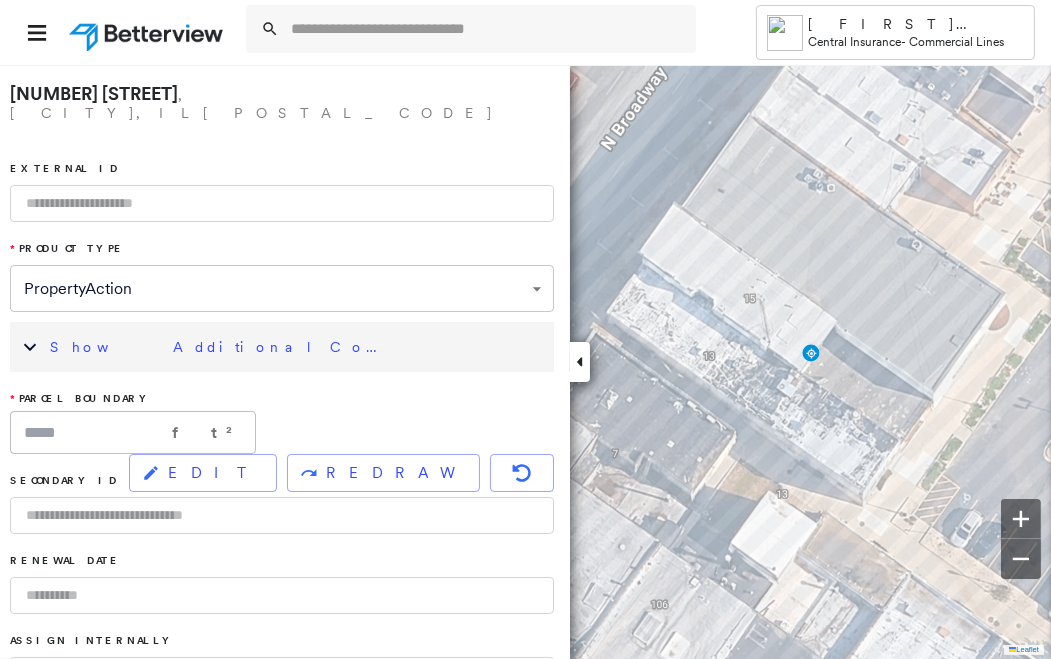 drag, startPoint x: 730, startPoint y: 38, endPoint x: 703, endPoint y: 44, distance: 27.658634 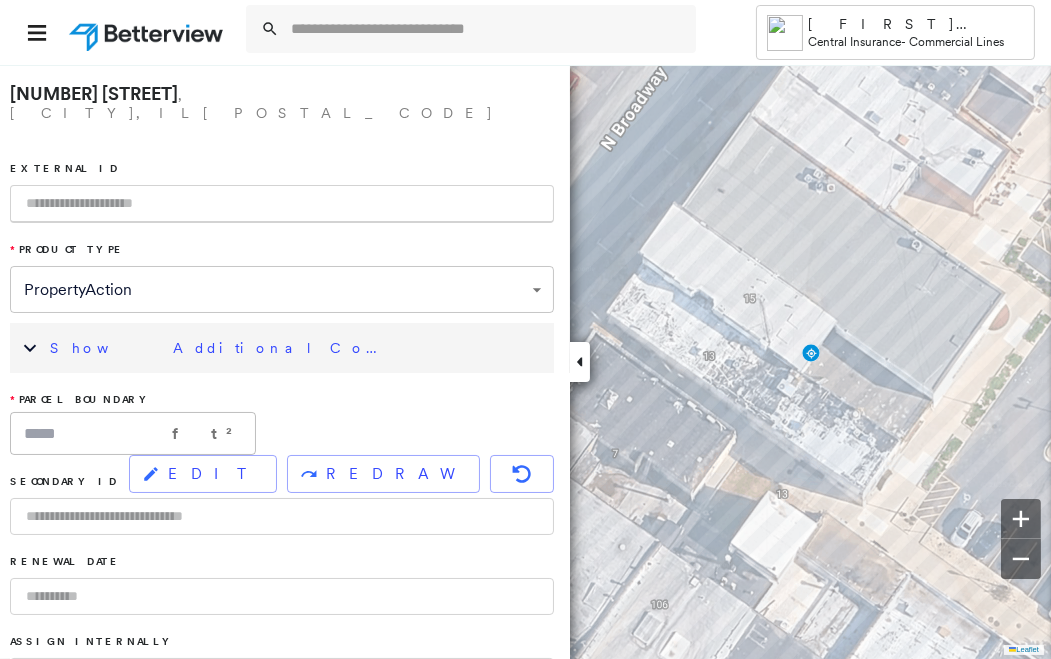 paste on "**********" 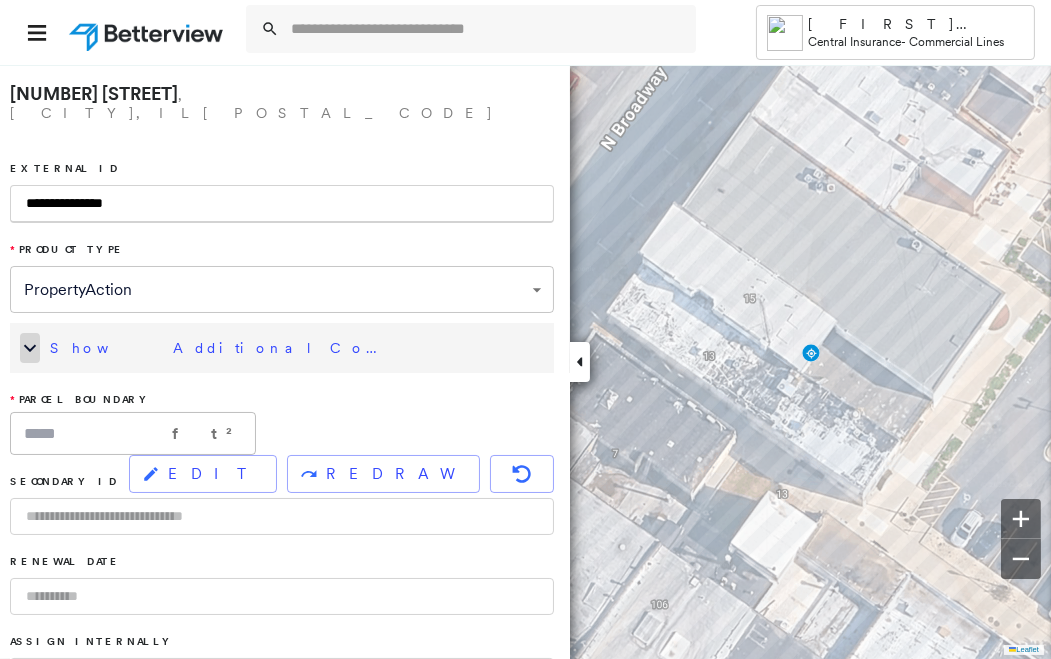 click 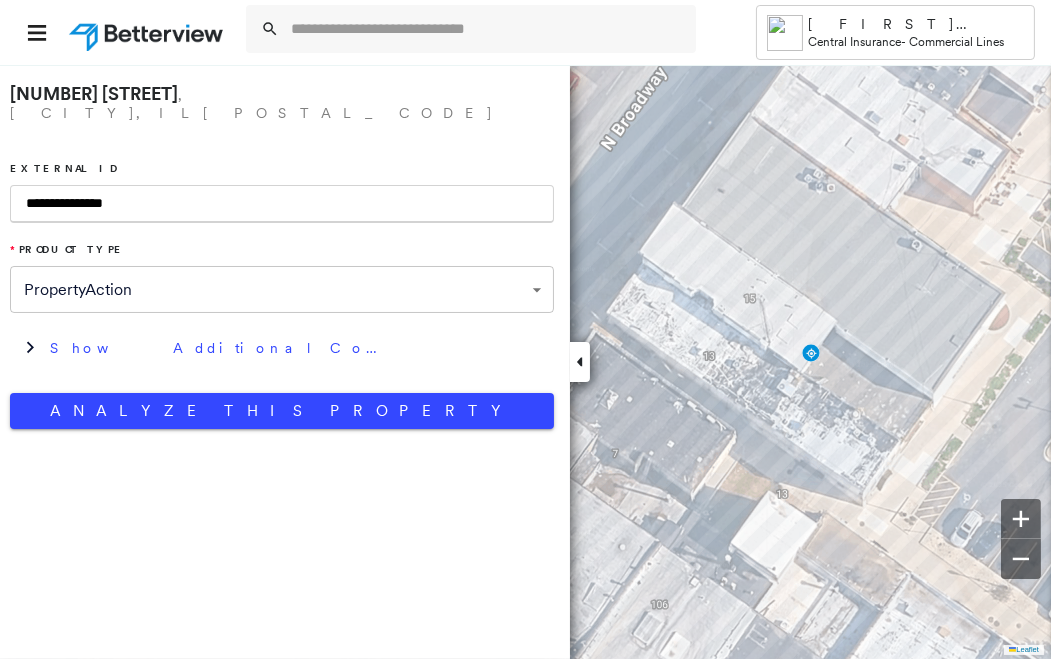 click on "**********" at bounding box center (282, 204) 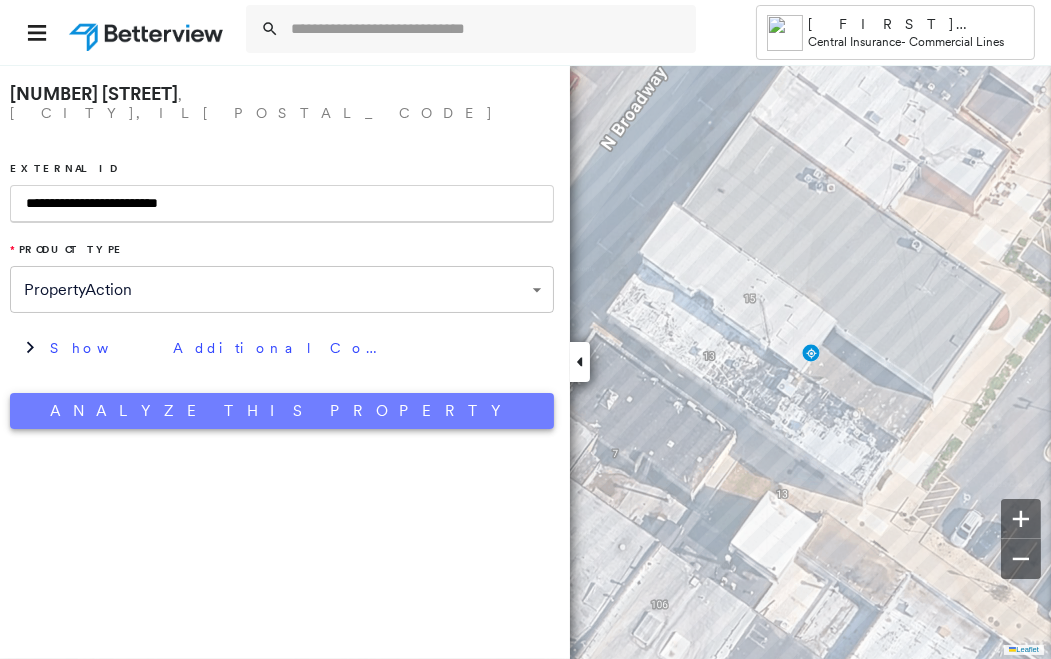 type on "**********" 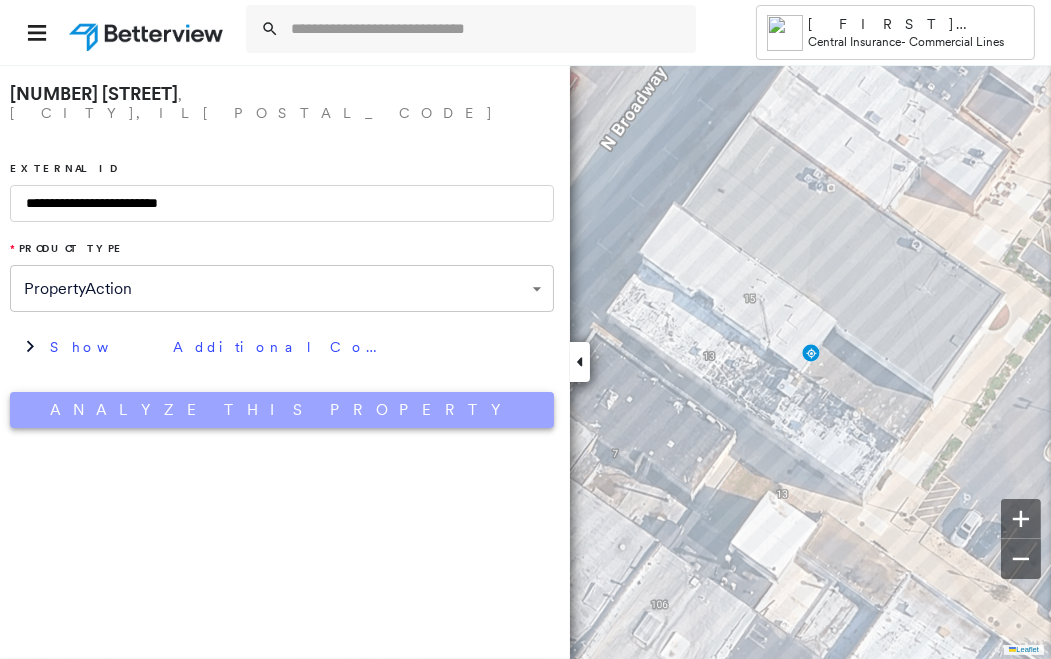 click on "Analyze This Property" at bounding box center [282, 410] 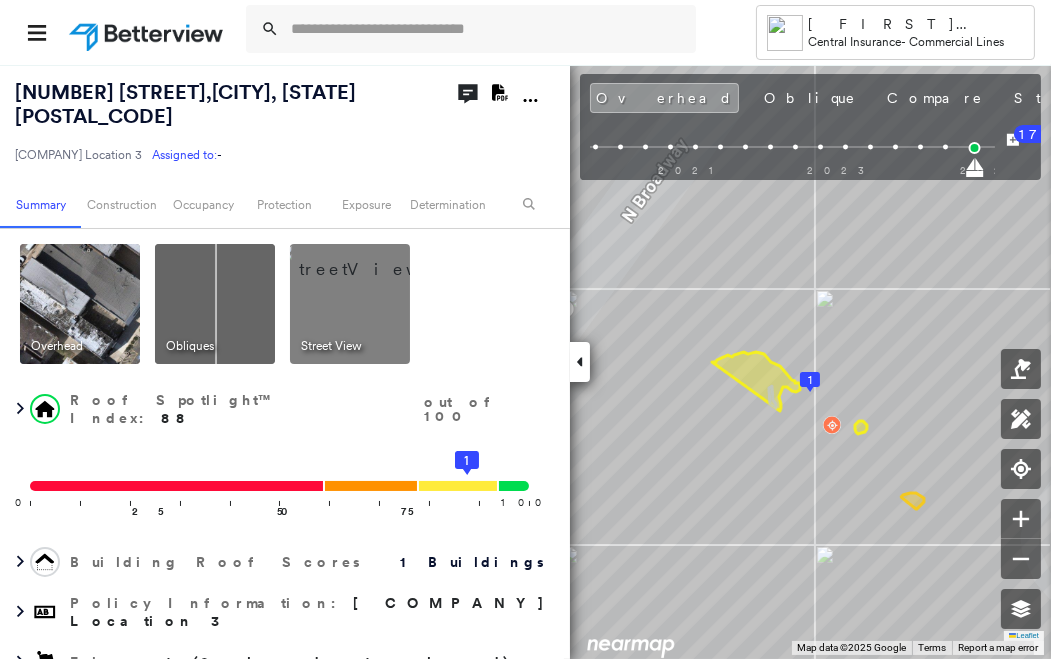 click on "Download PDF Report" 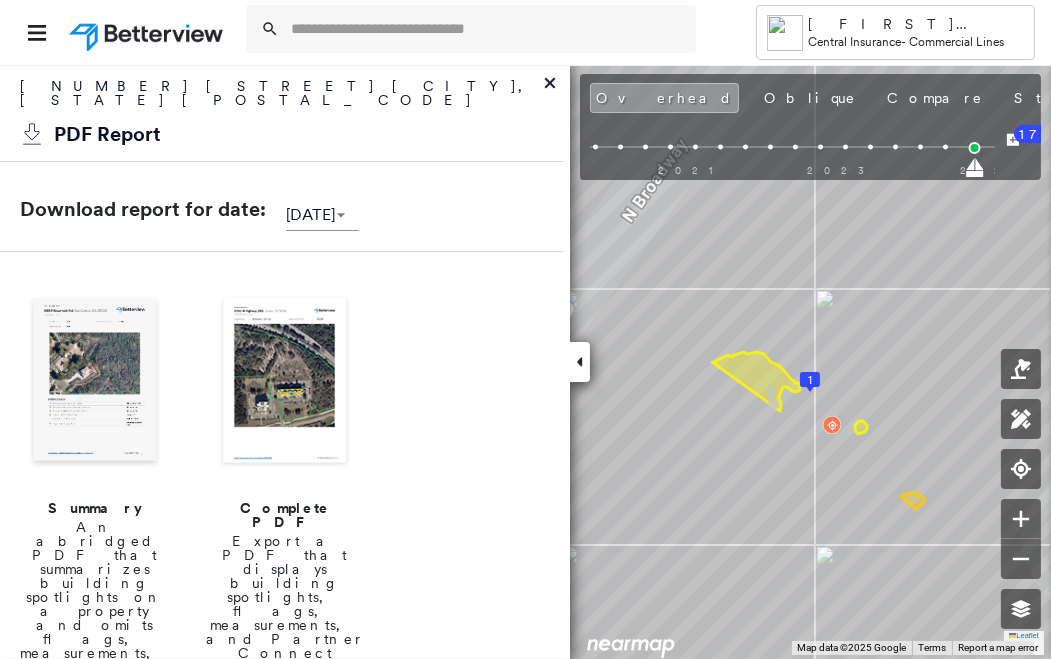 click at bounding box center [285, 382] 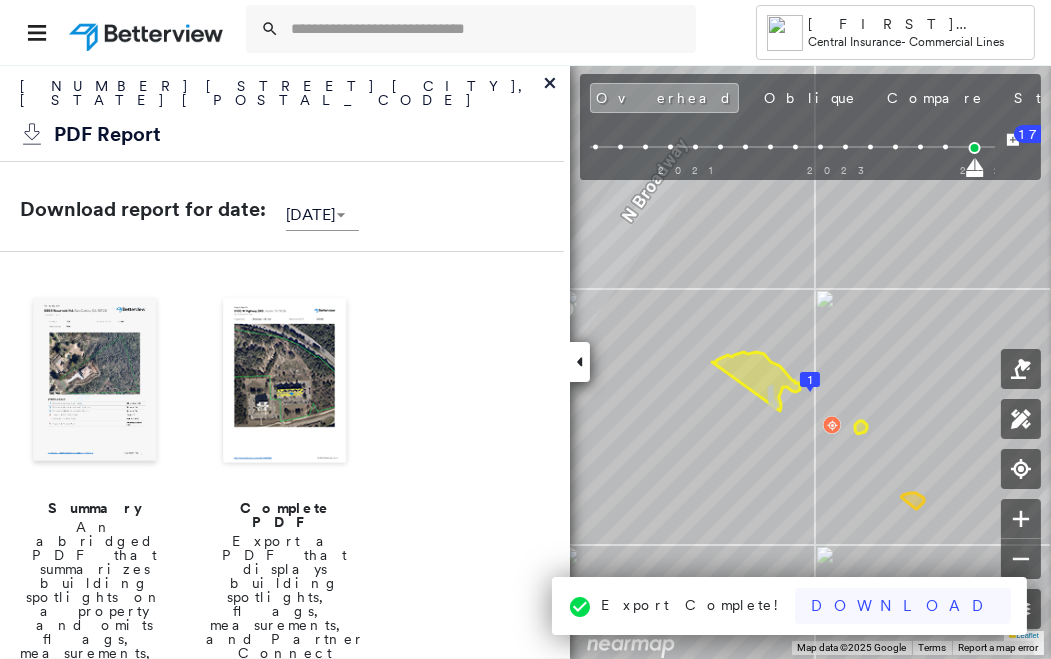 click on "Download" at bounding box center (903, 606) 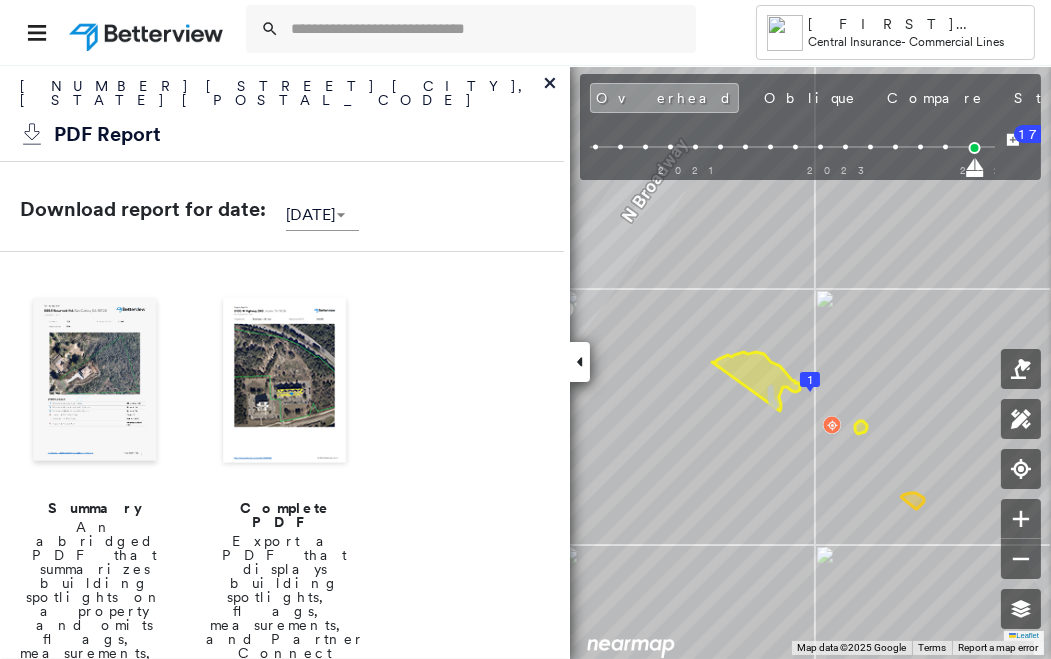 click 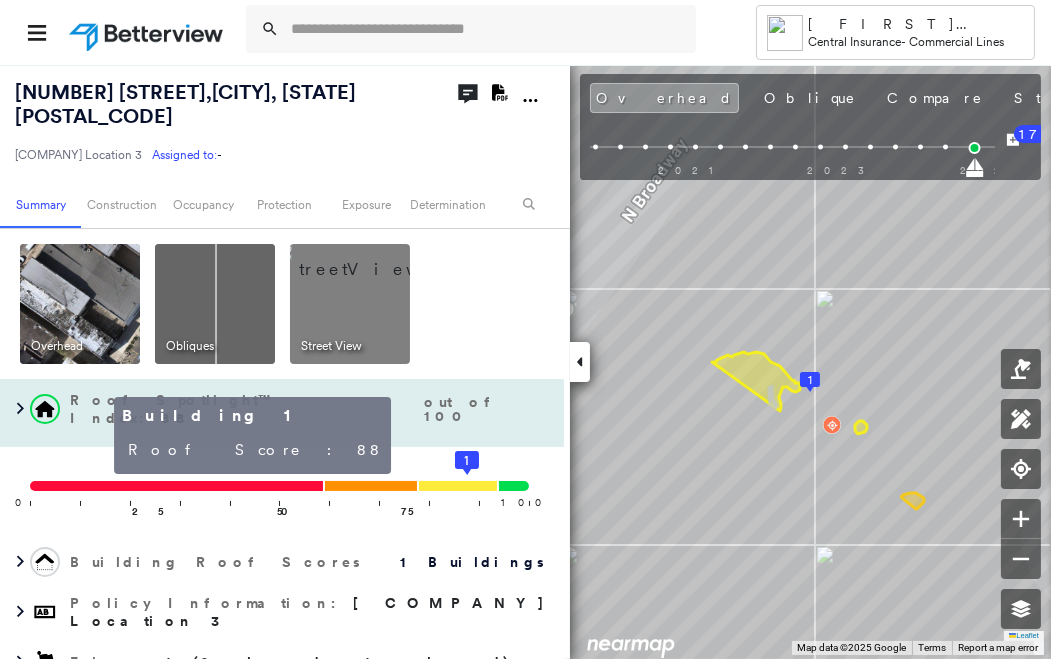click 